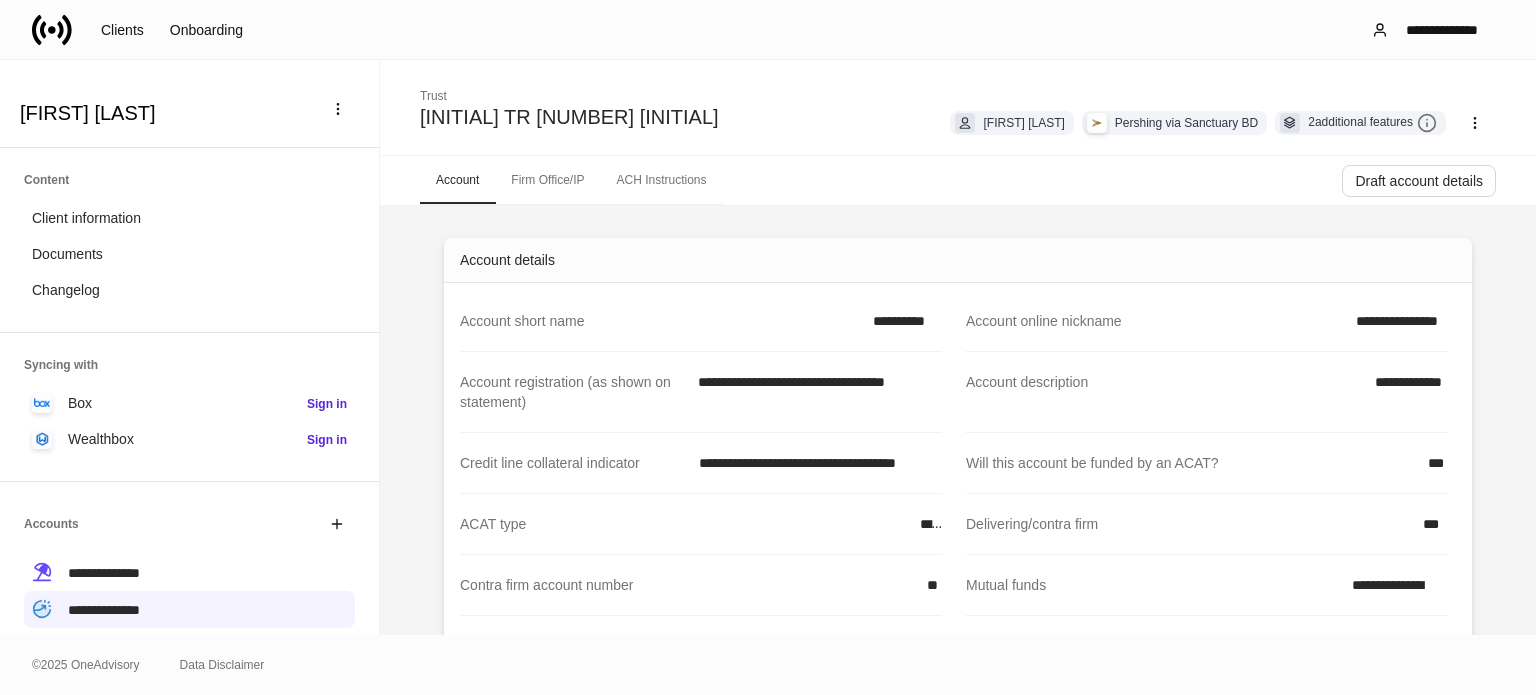 scroll, scrollTop: 0, scrollLeft: 0, axis: both 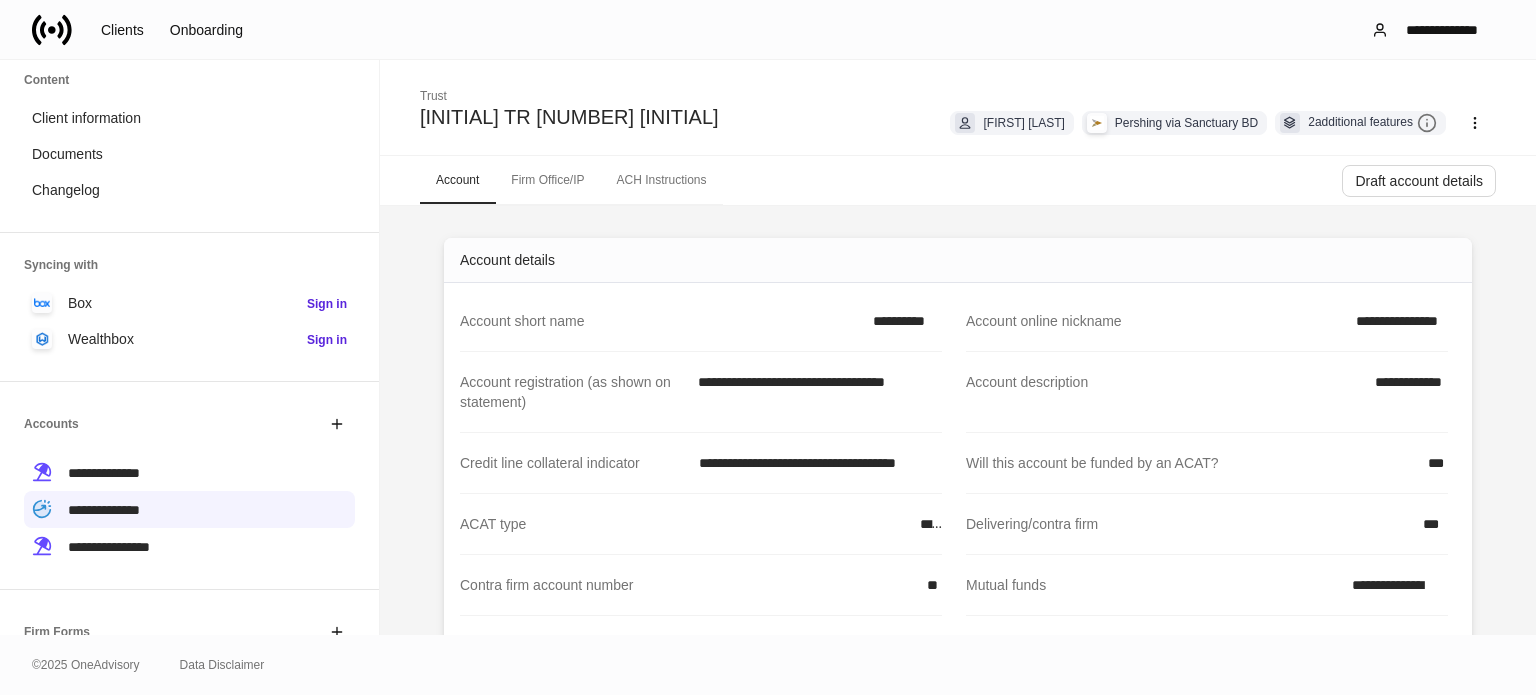 click on "**********" at bounding box center (768, 29) 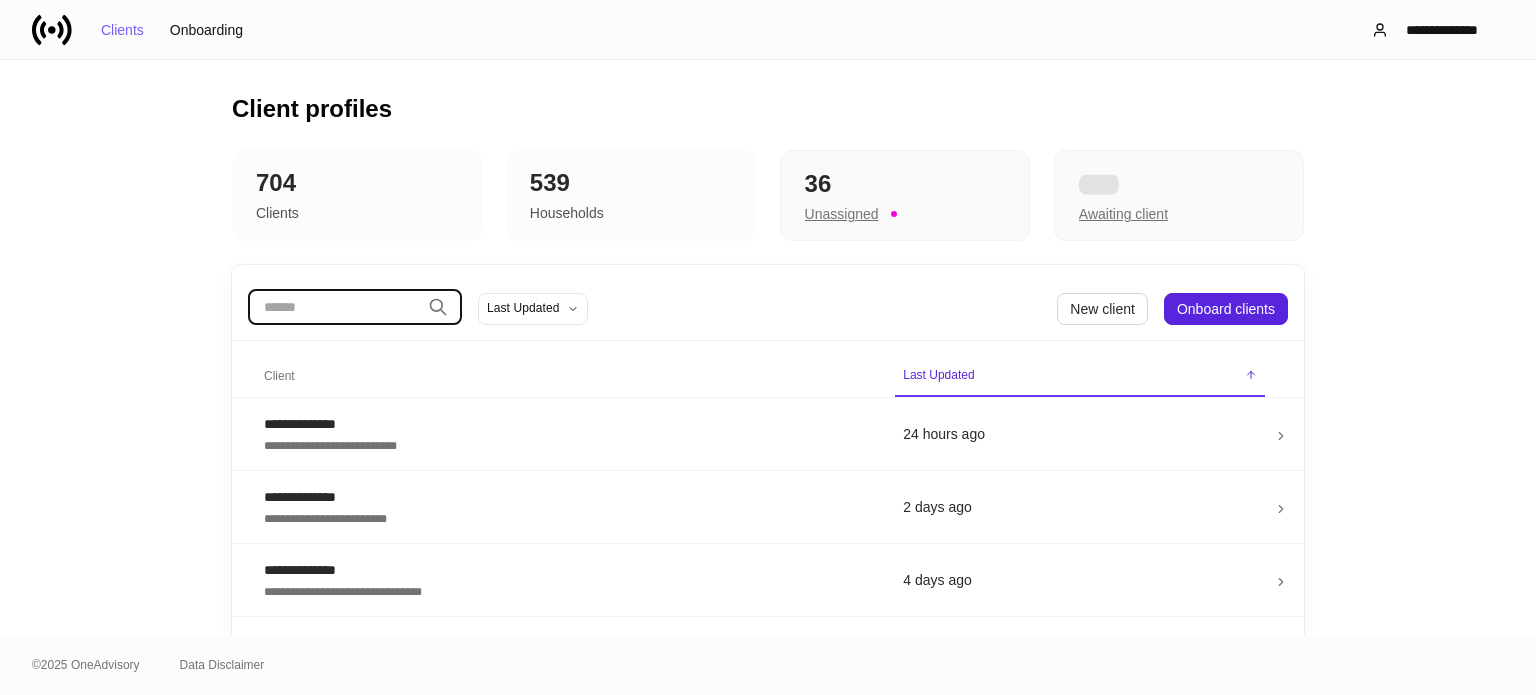 click at bounding box center (334, 307) 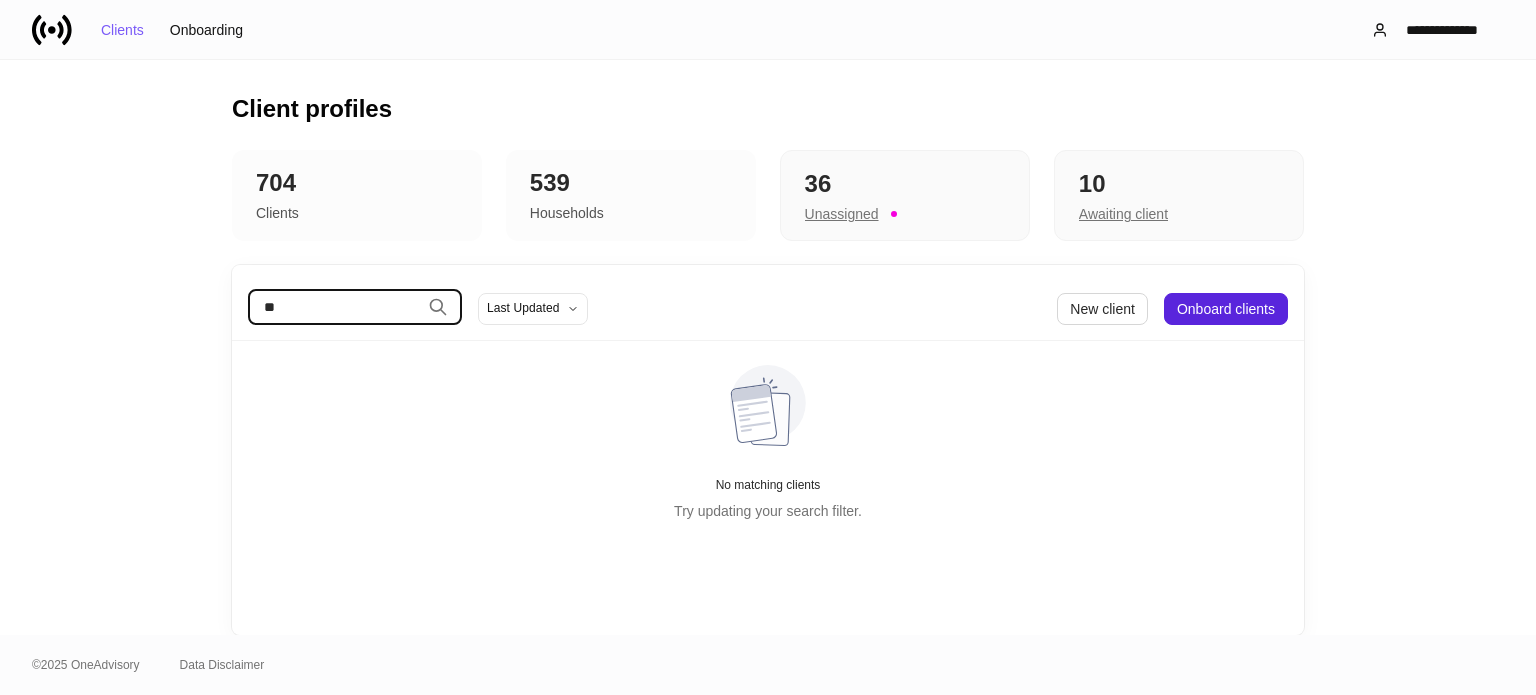 type on "*" 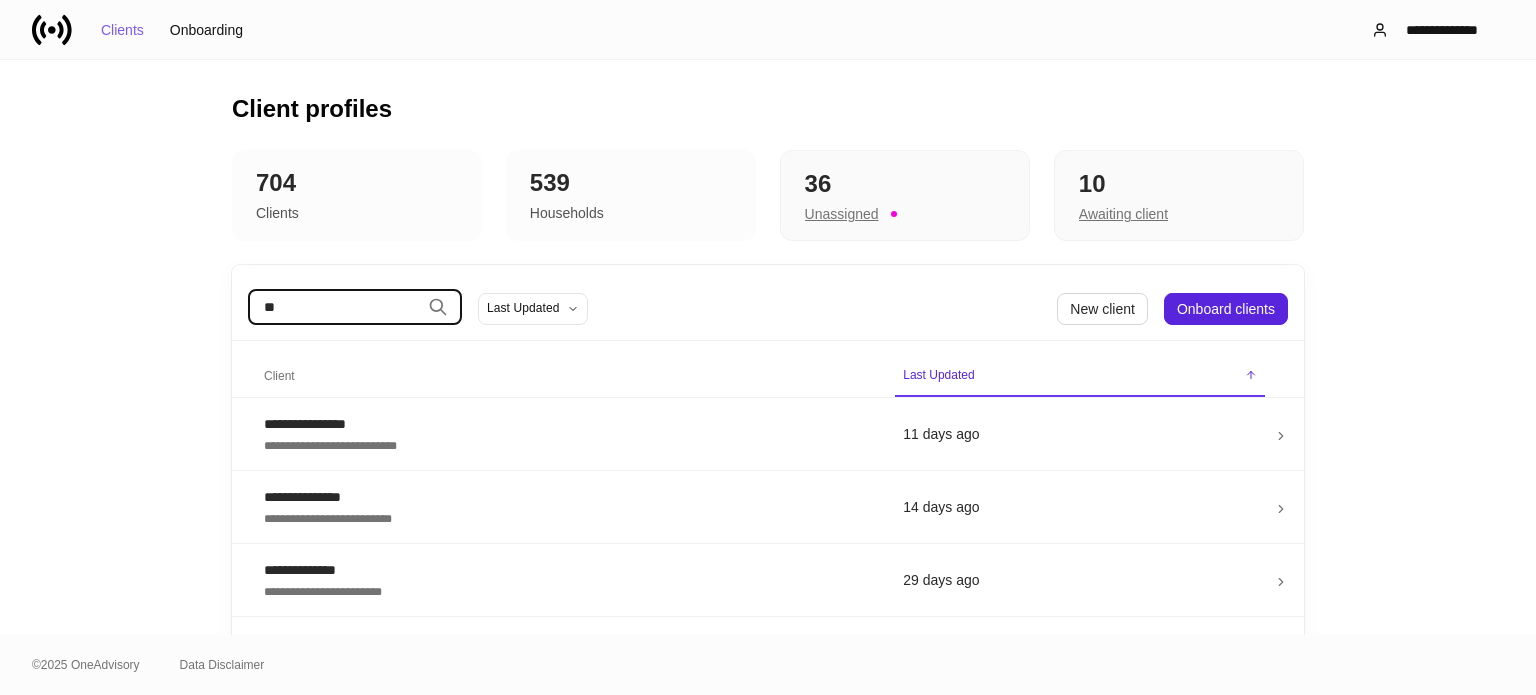 type on "*" 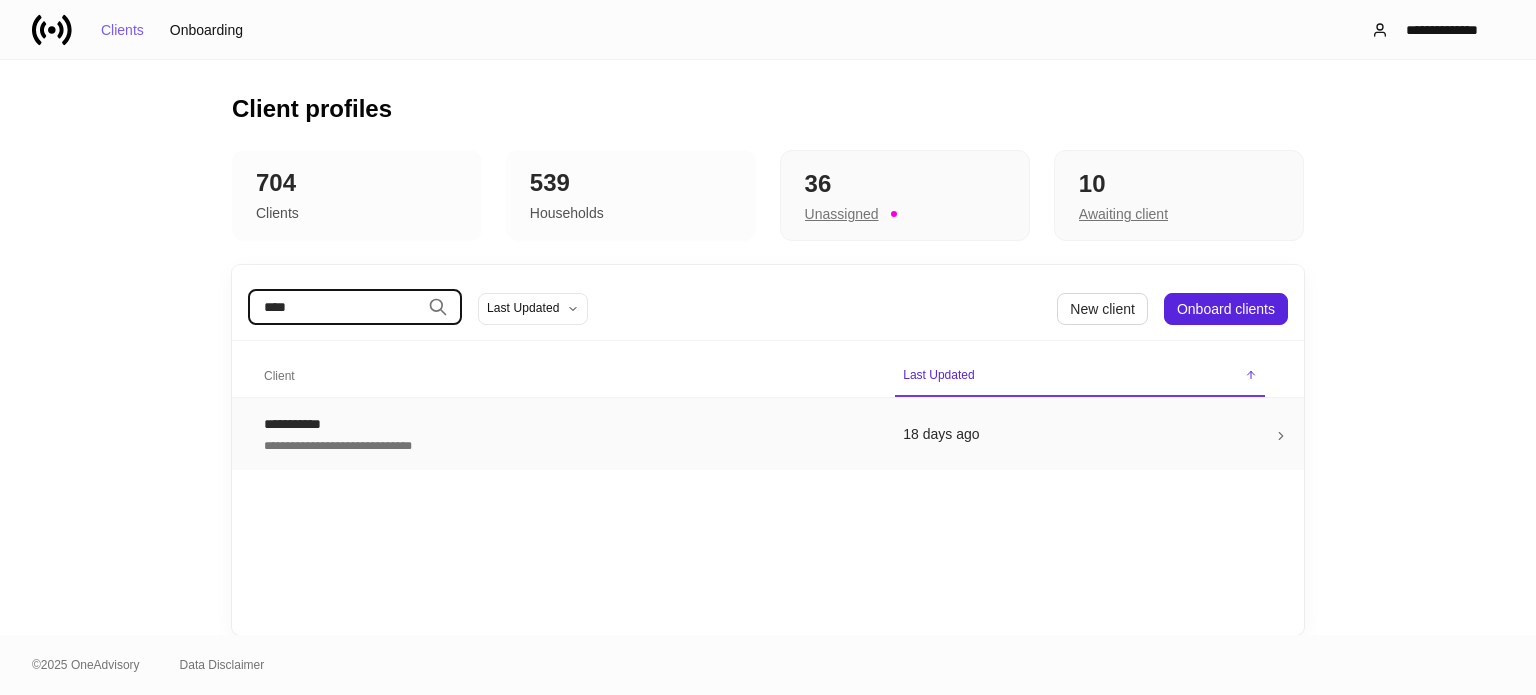 type on "****" 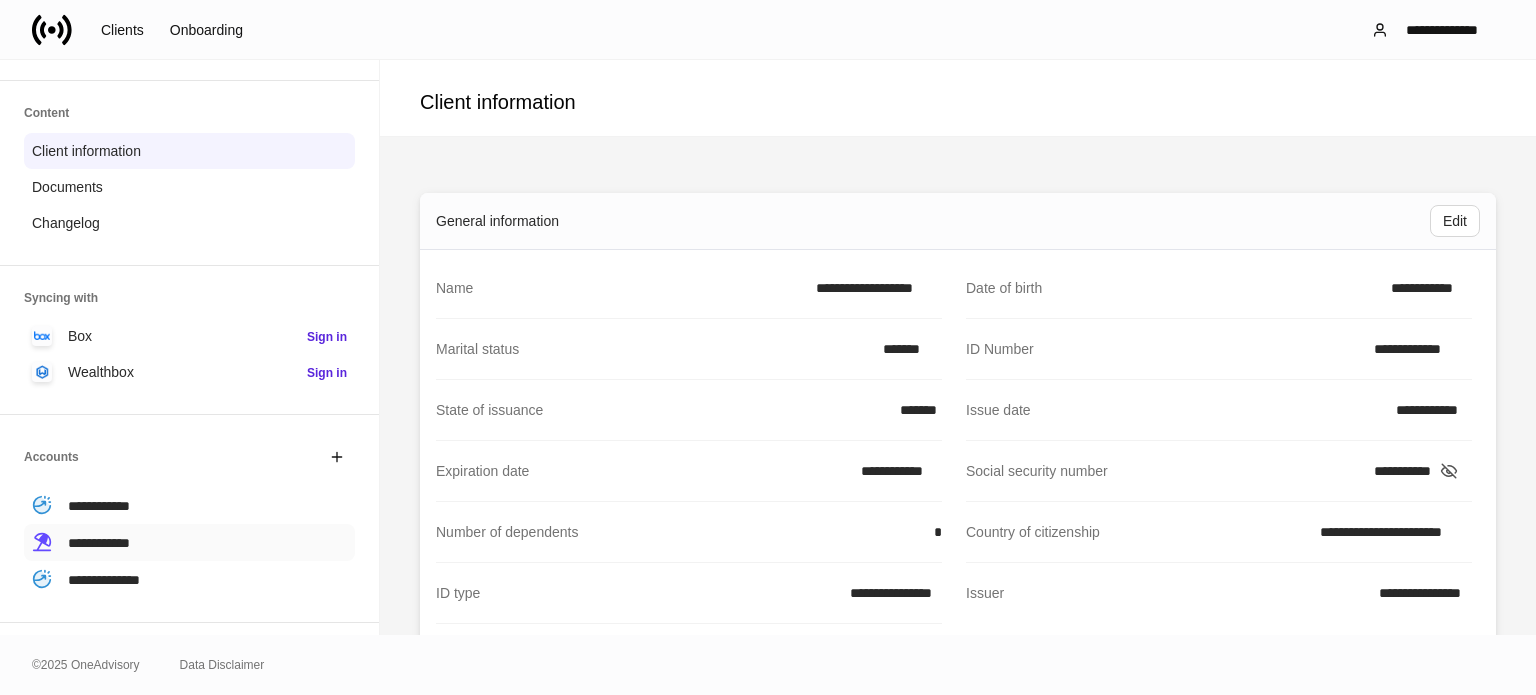 scroll, scrollTop: 100, scrollLeft: 0, axis: vertical 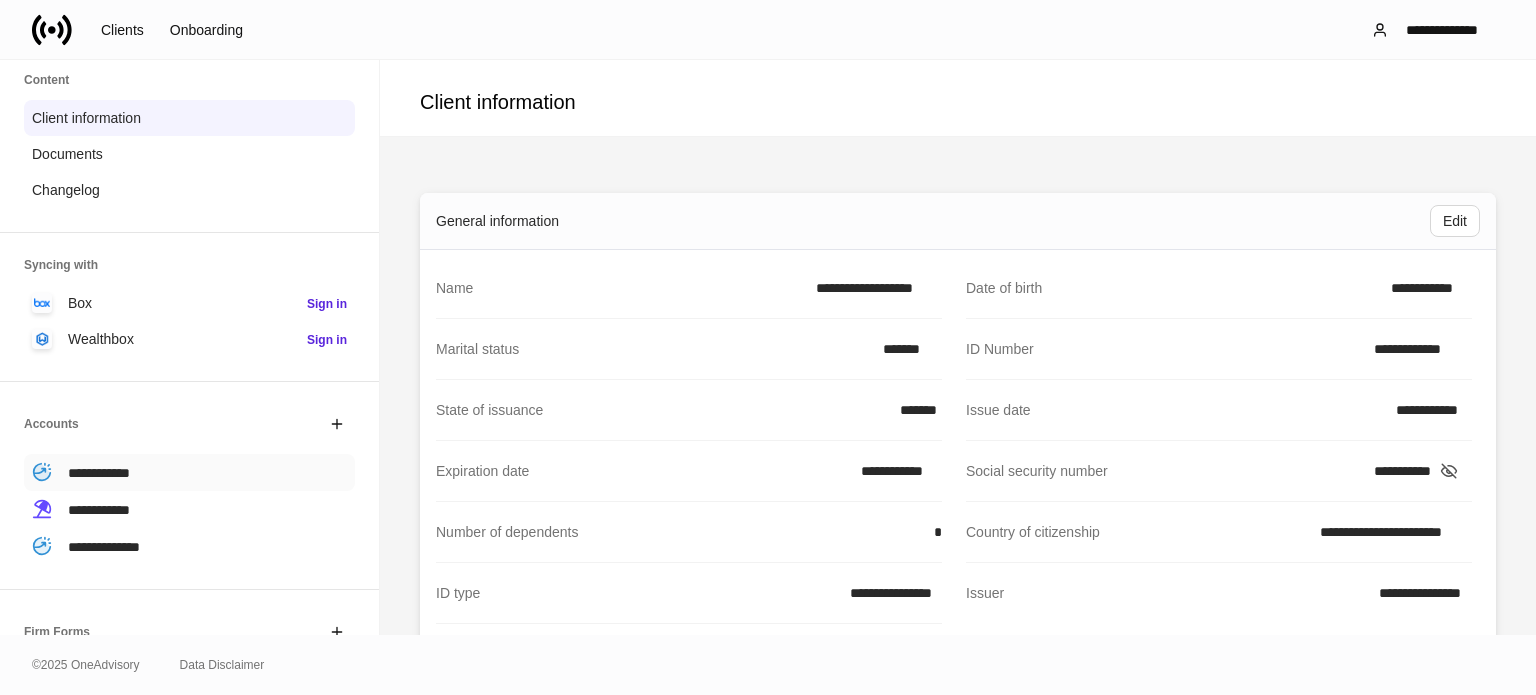 click on "**********" at bounding box center (99, 473) 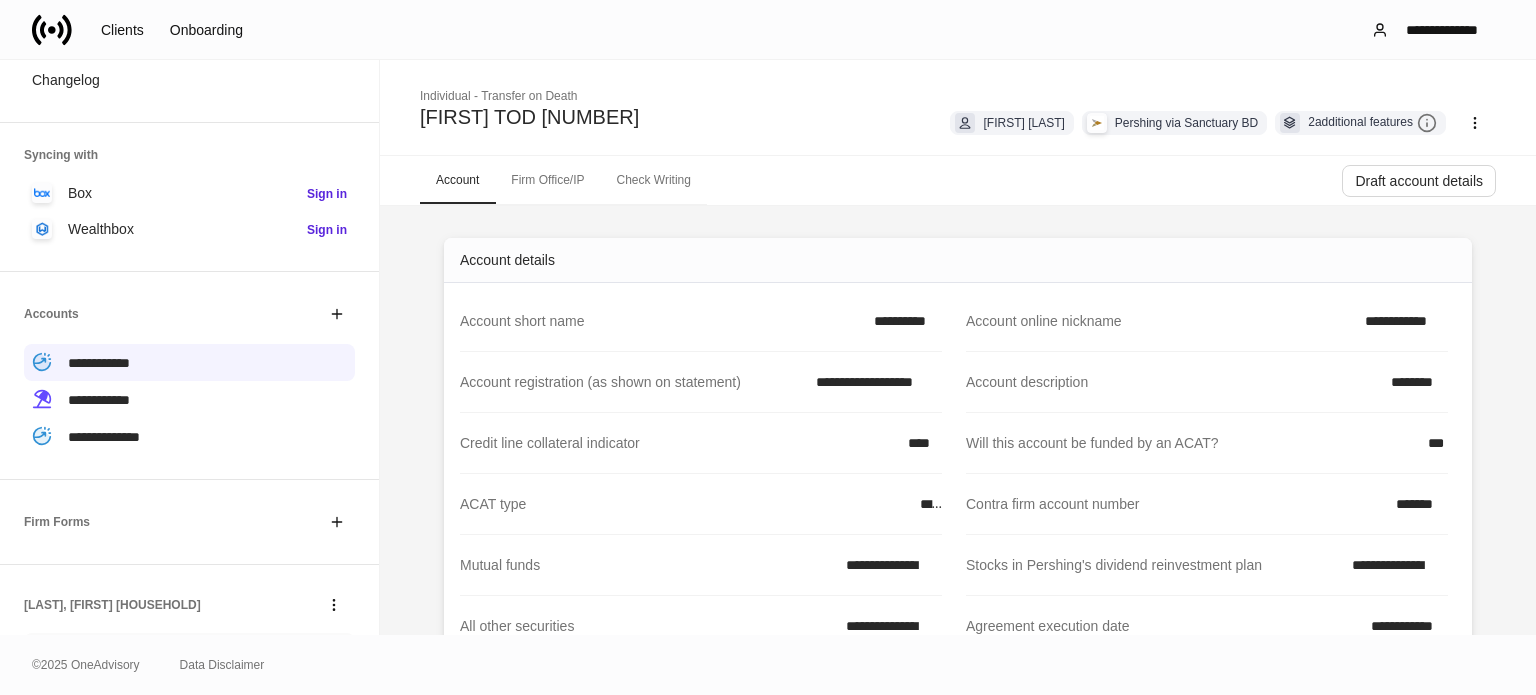 scroll, scrollTop: 296, scrollLeft: 0, axis: vertical 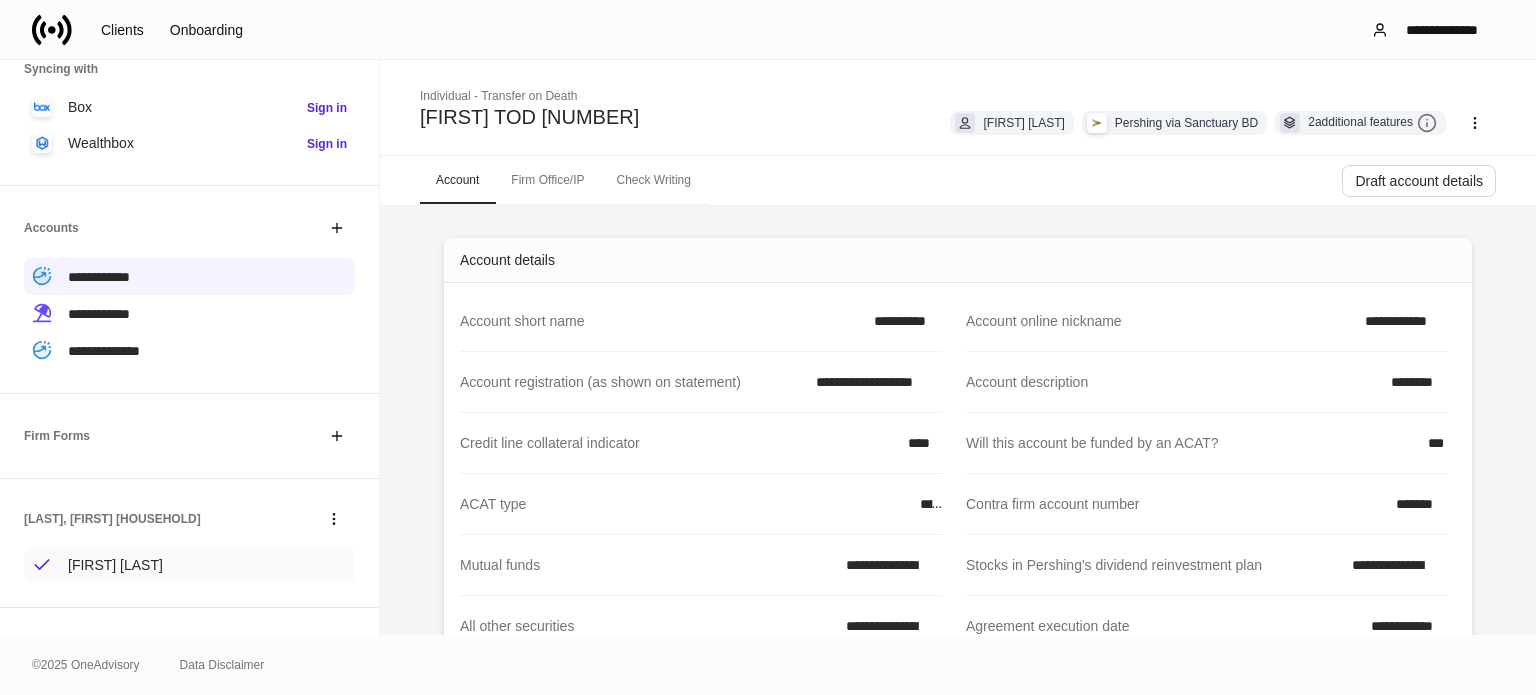 click on "[FIRST] [LAST]" at bounding box center (189, 565) 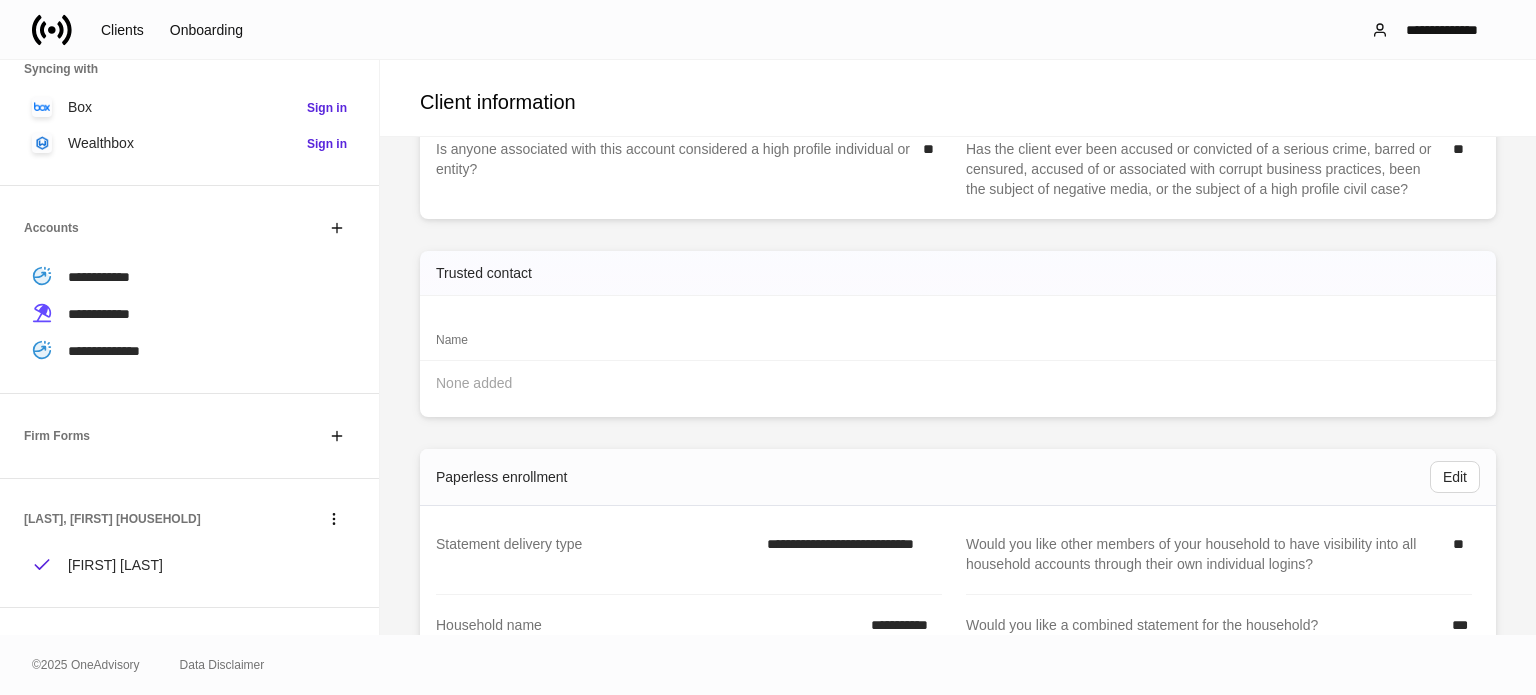 scroll, scrollTop: 2786, scrollLeft: 0, axis: vertical 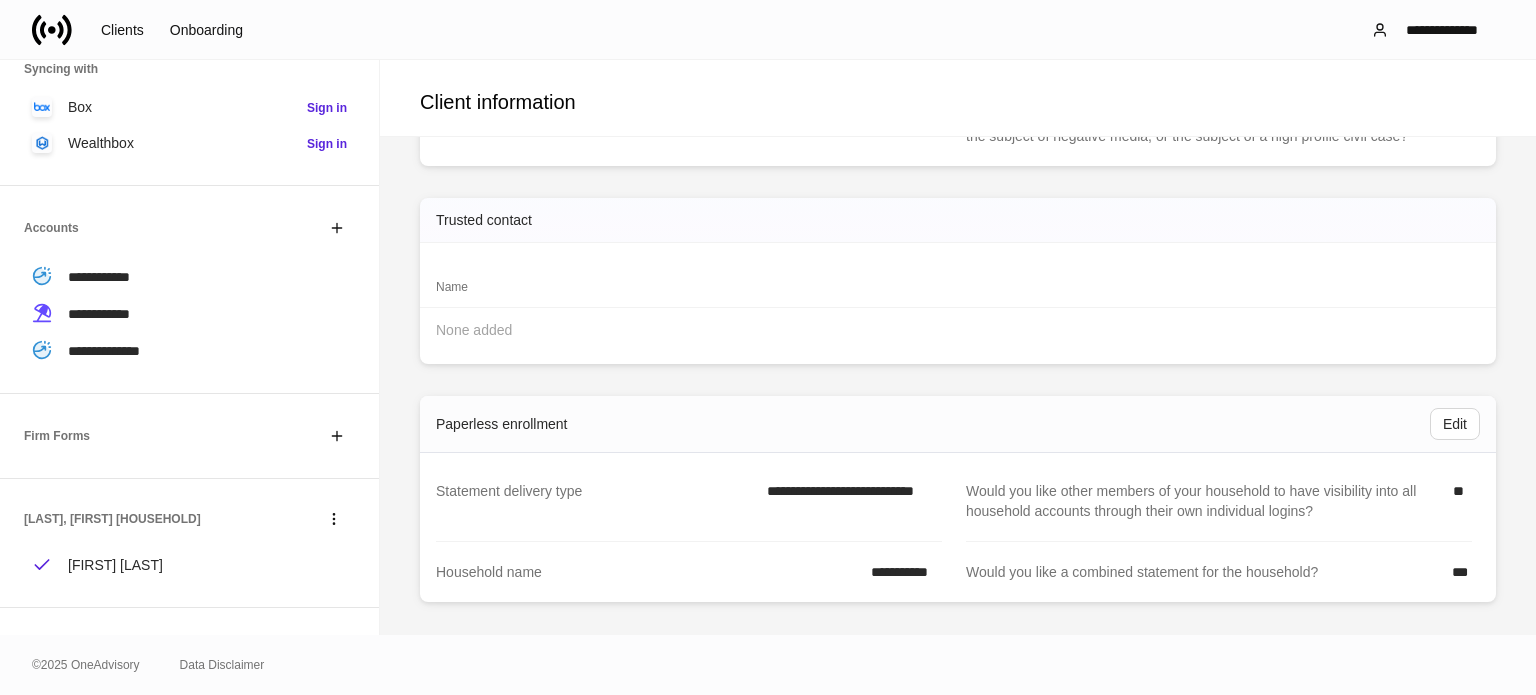 click 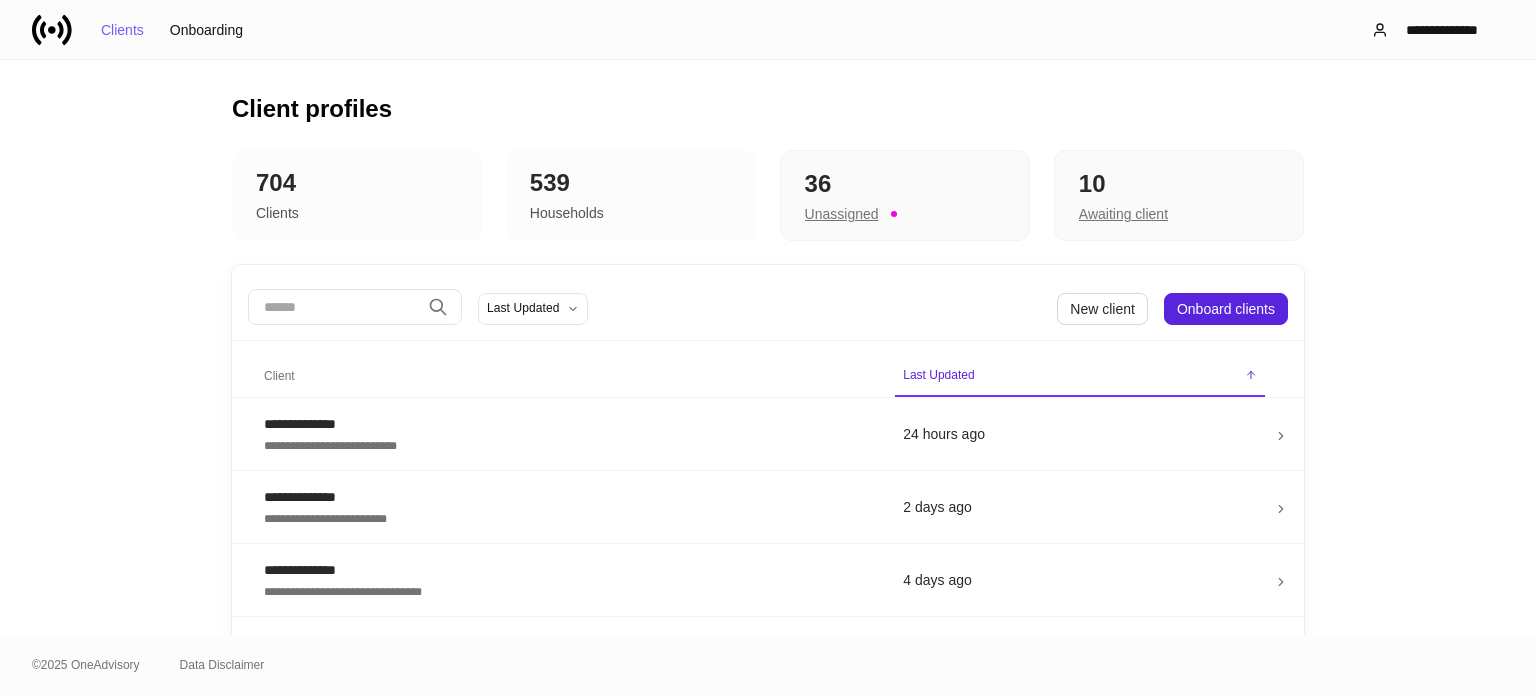 click on "​ Last Updated New client Onboard clients" at bounding box center [768, 309] 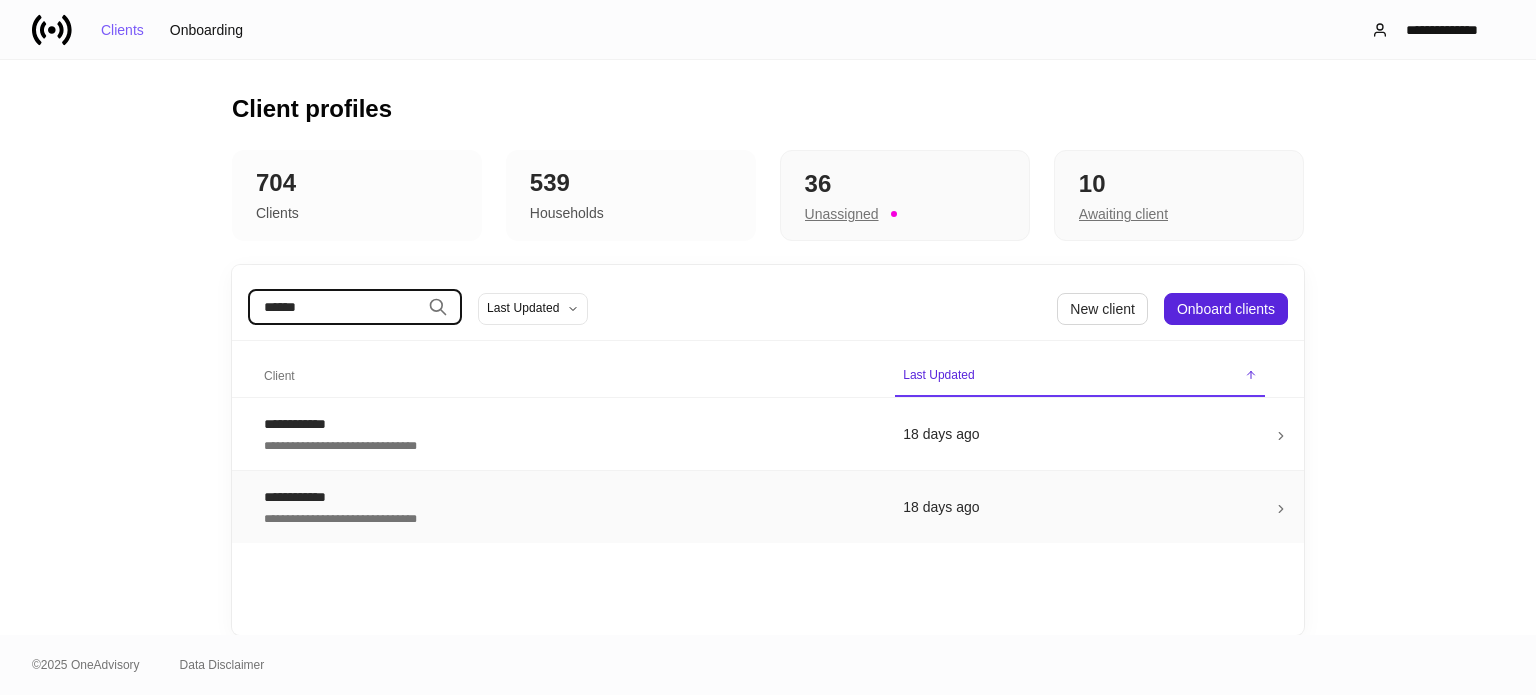 type on "******" 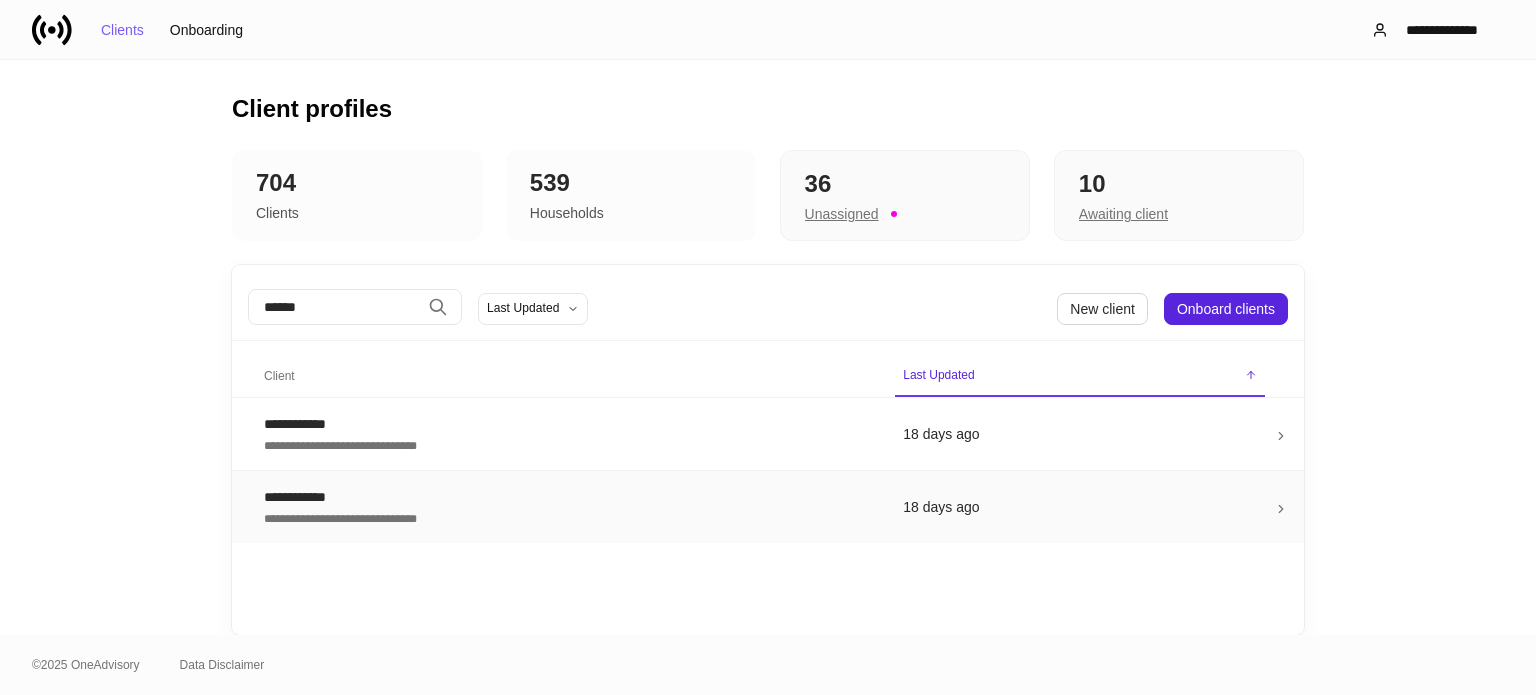 click on "**********" at bounding box center [567, 507] 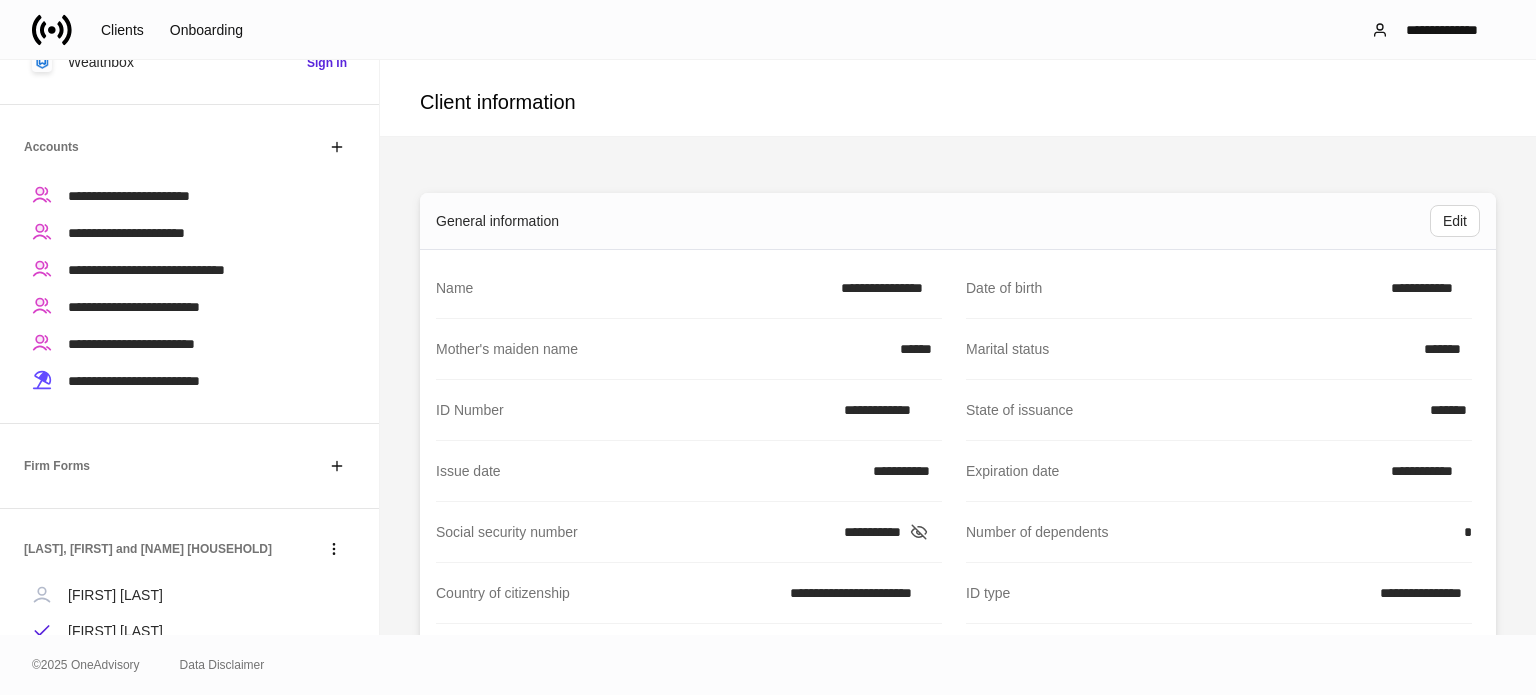 scroll, scrollTop: 440, scrollLeft: 0, axis: vertical 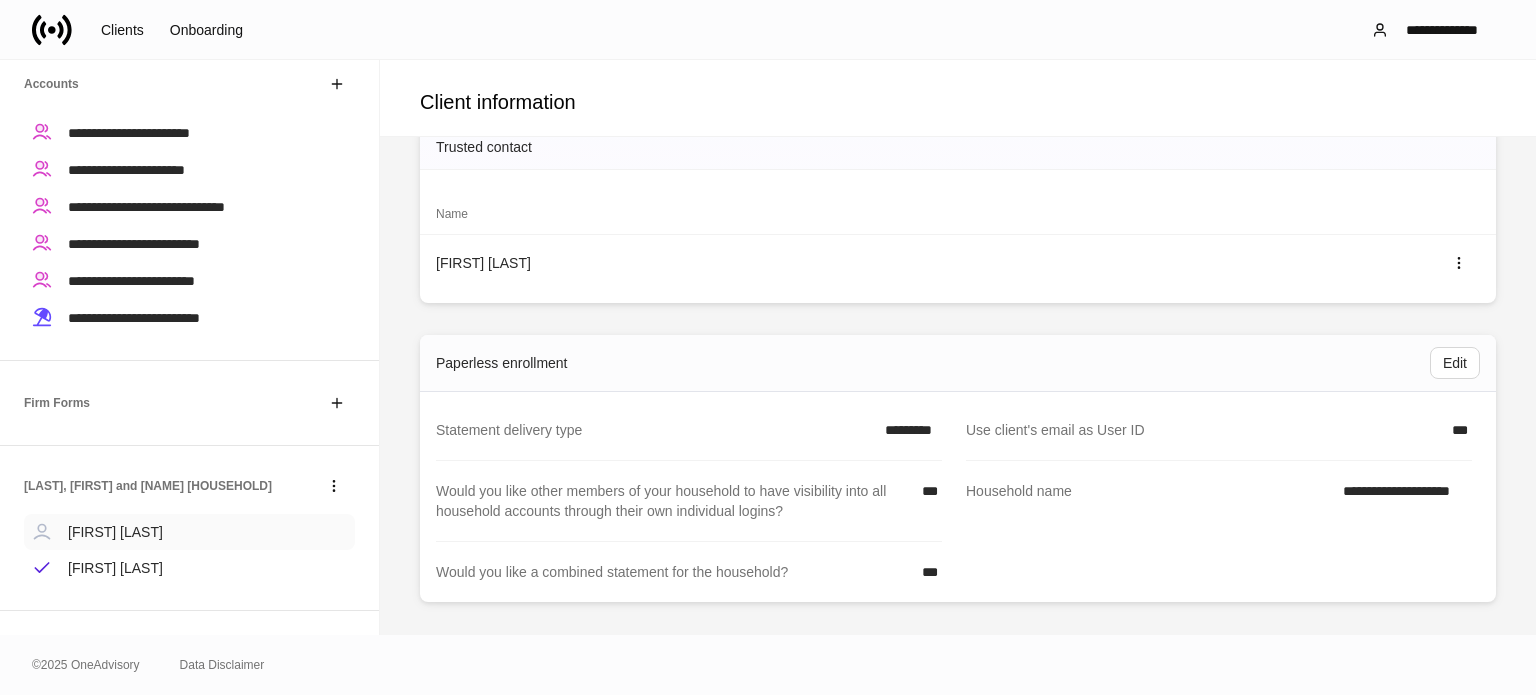 click on "[FIRST] [LAST]" at bounding box center [115, 532] 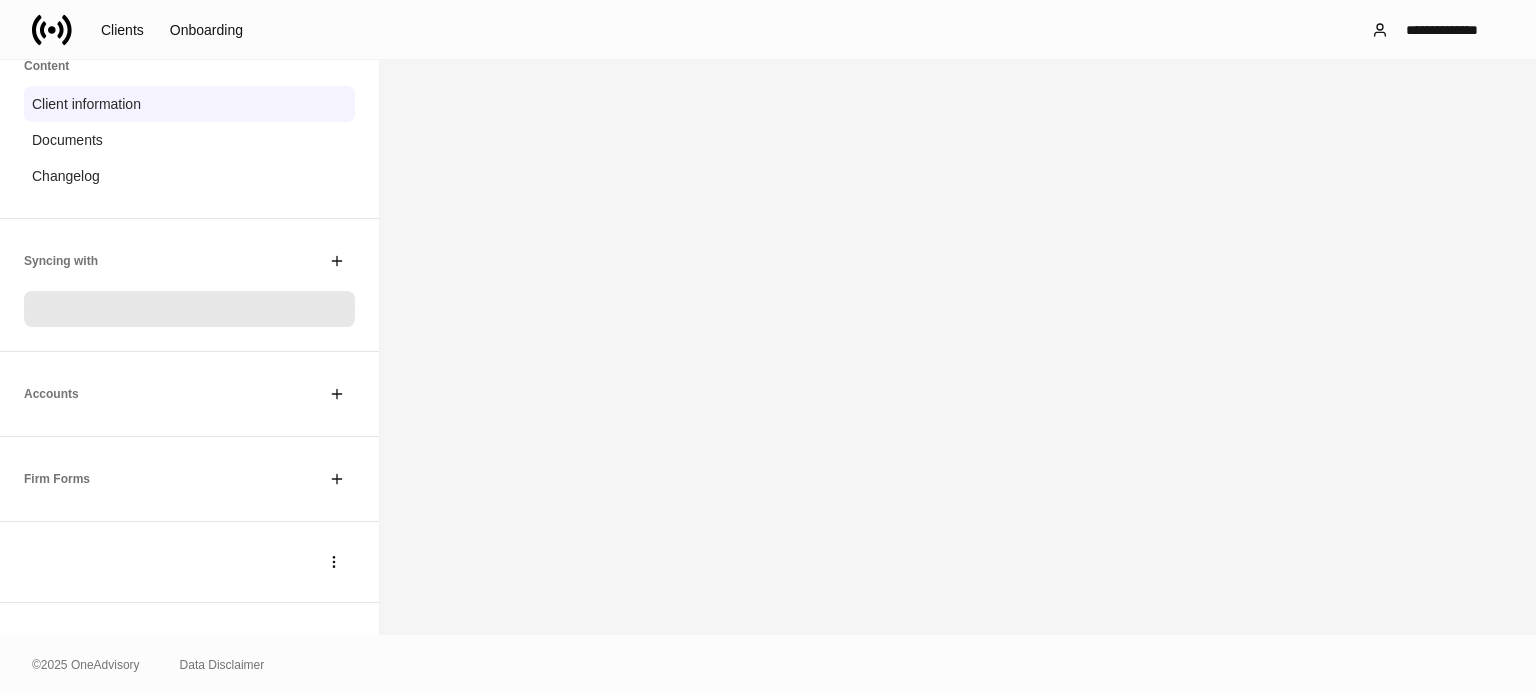 scroll, scrollTop: 0, scrollLeft: 0, axis: both 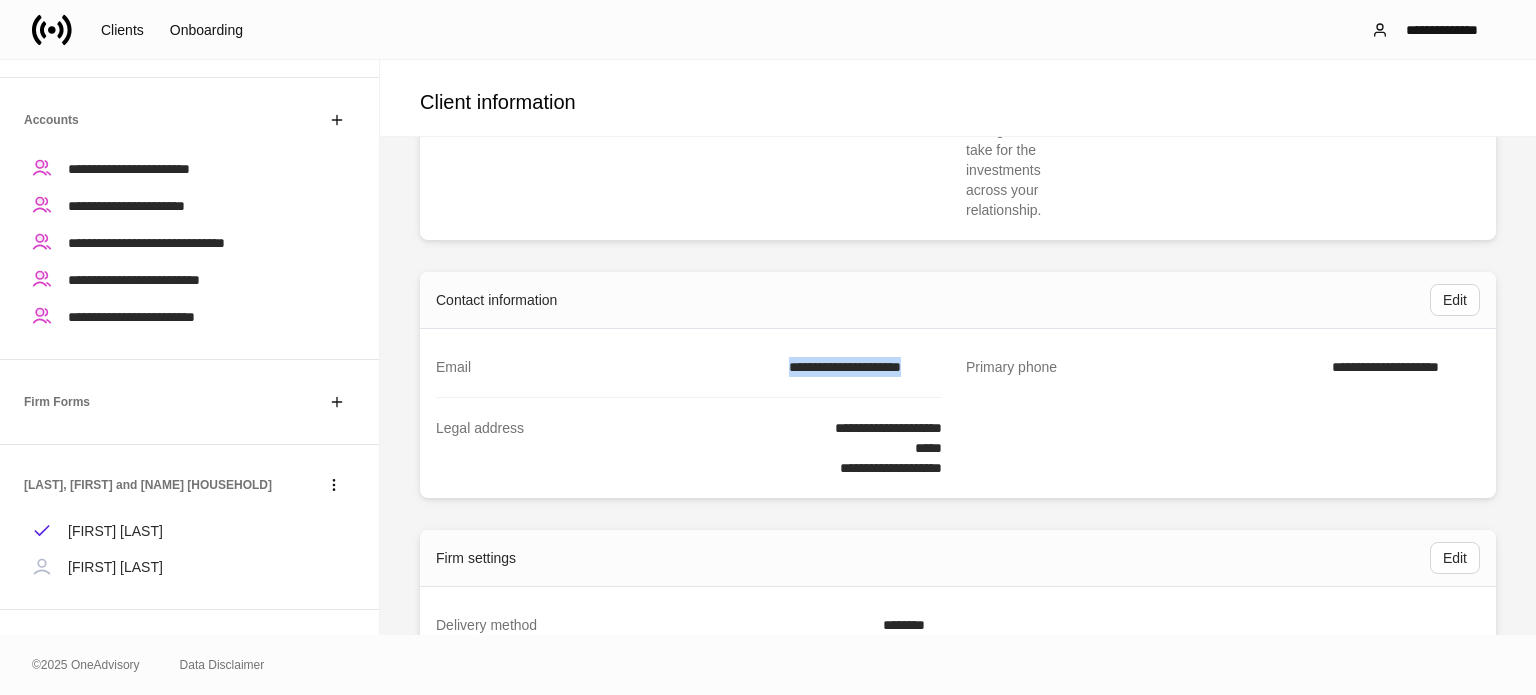 drag, startPoint x: 737, startPoint y: 370, endPoint x: 932, endPoint y: 378, distance: 195.16403 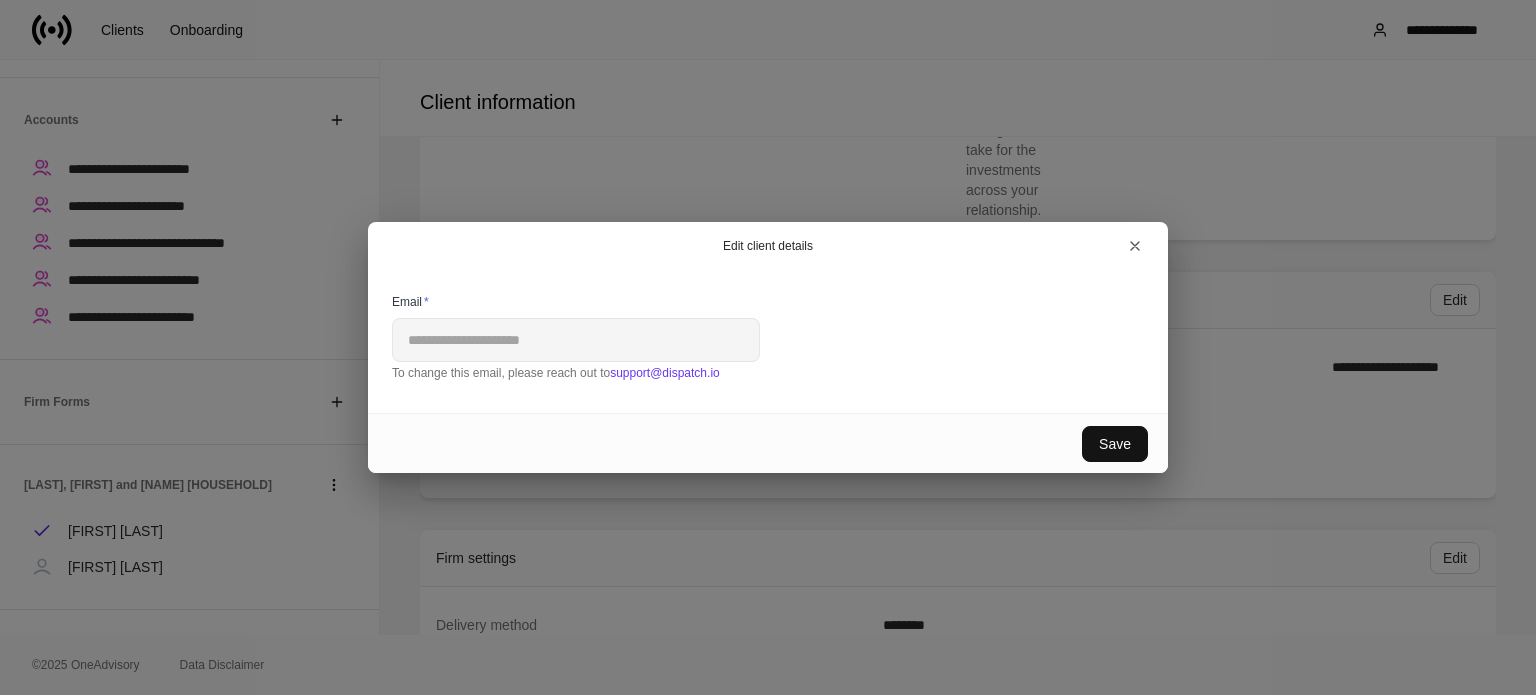 copy on "**********" 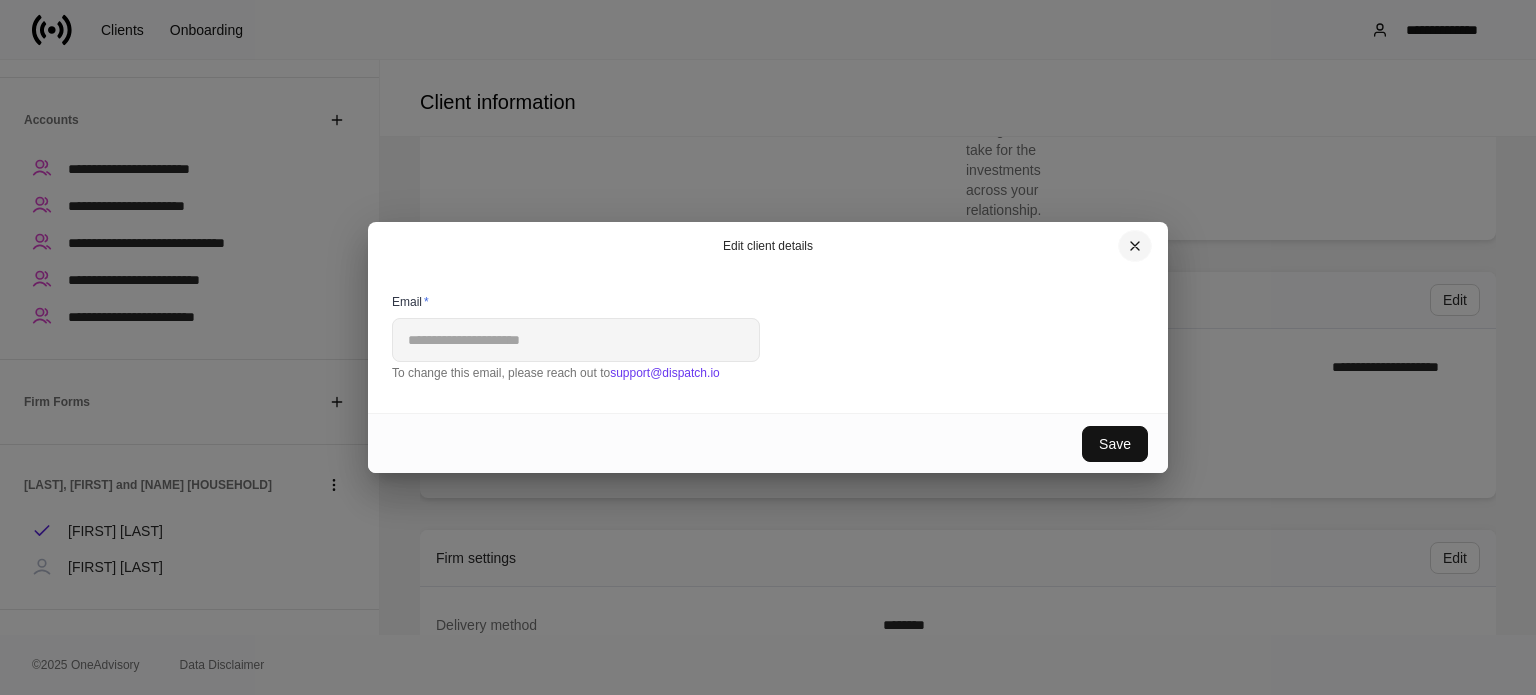 click 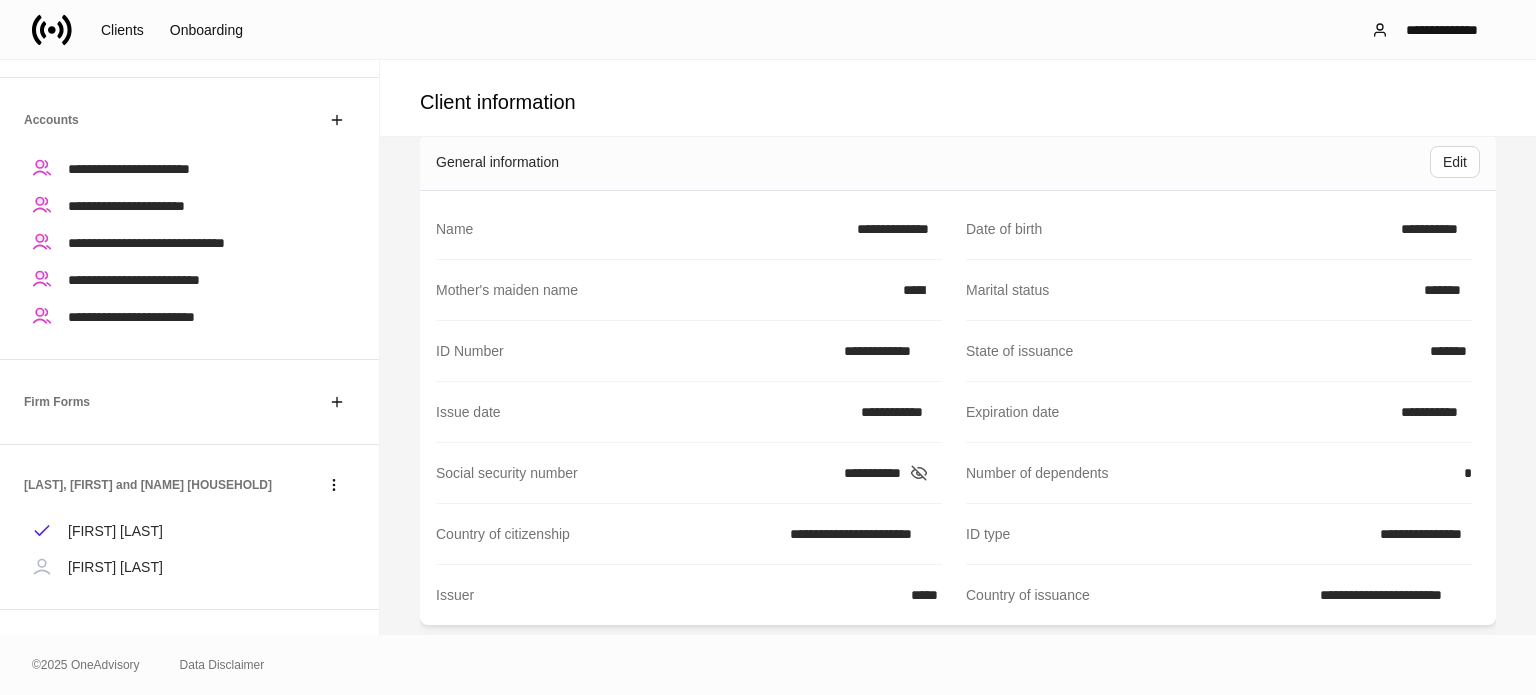scroll, scrollTop: 0, scrollLeft: 0, axis: both 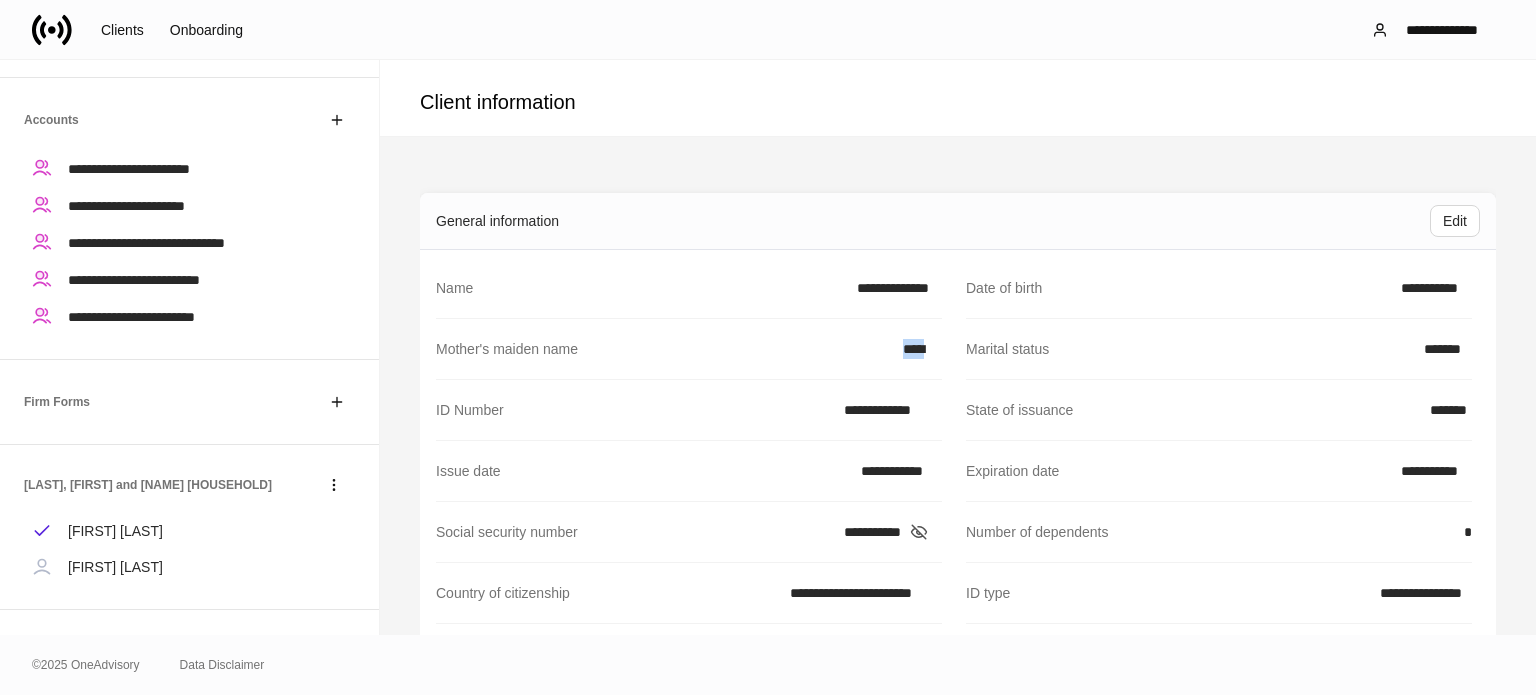 drag, startPoint x: 869, startPoint y: 349, endPoint x: 956, endPoint y: 355, distance: 87.20665 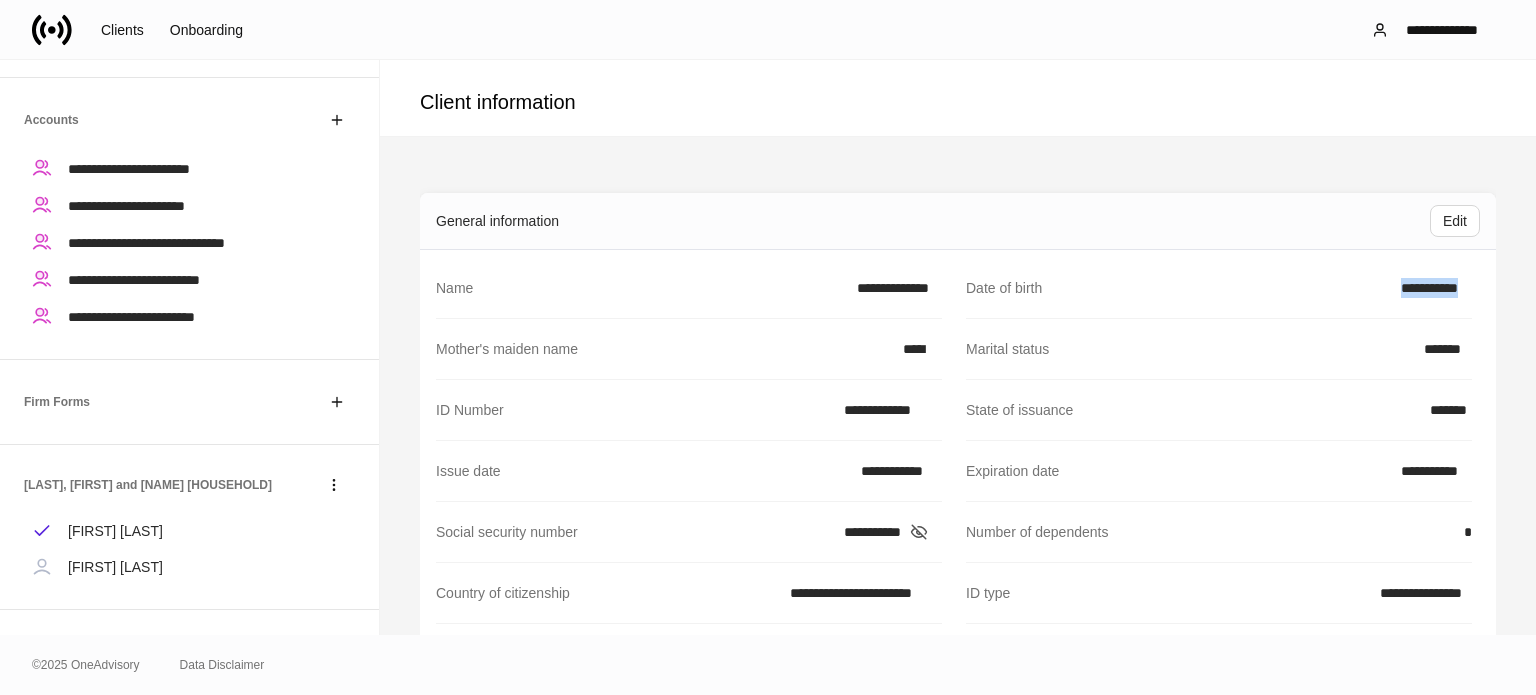 drag, startPoint x: 1357, startPoint y: 302, endPoint x: 1468, endPoint y: 301, distance: 111.0045 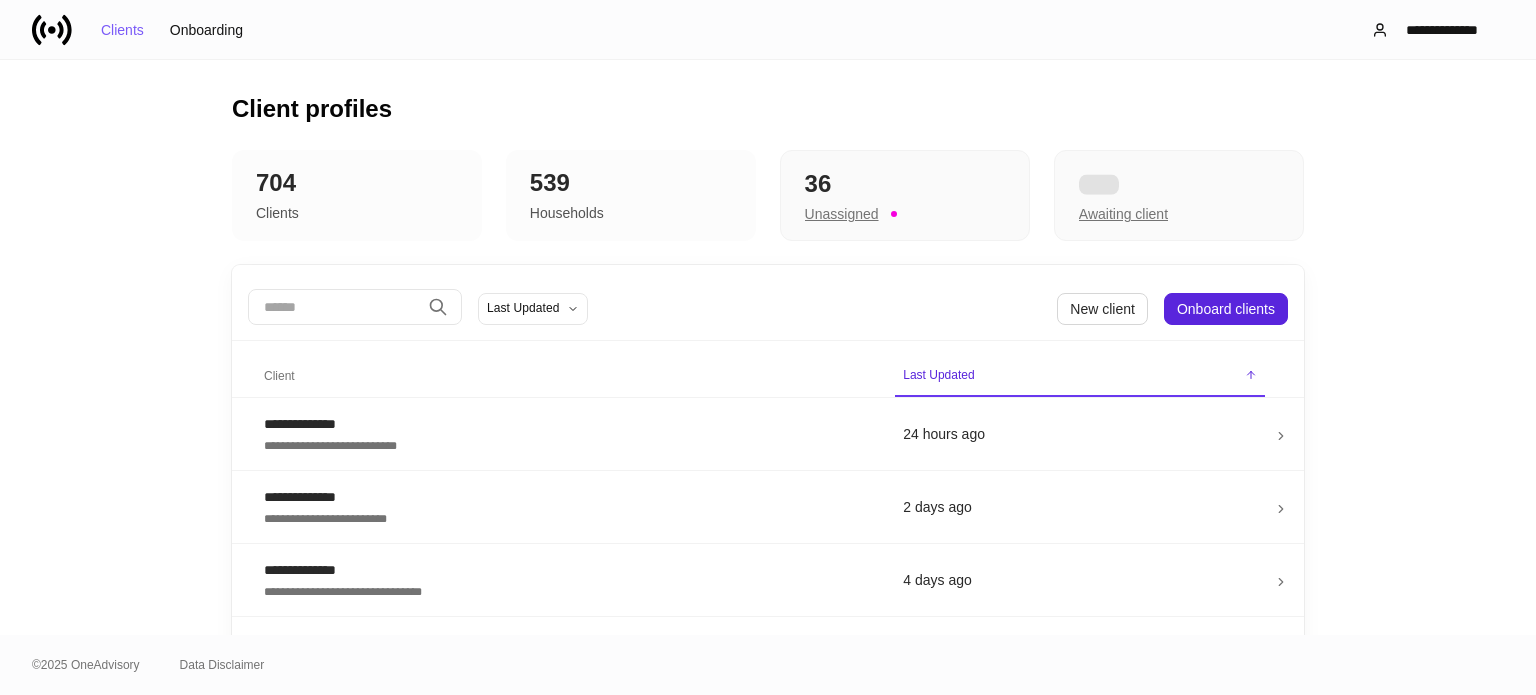 drag, startPoint x: 284, startPoint y: 275, endPoint x: 284, endPoint y: 289, distance: 14 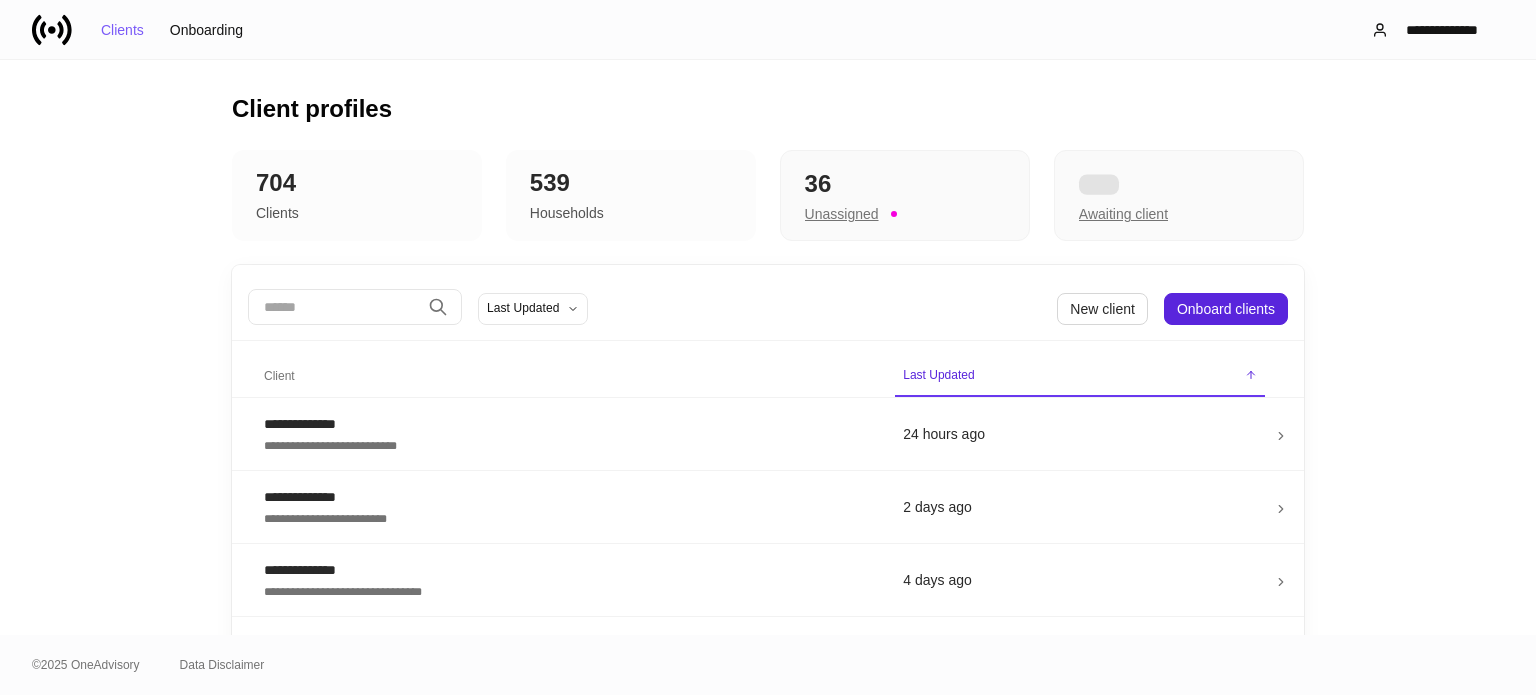 click on "**********" at bounding box center [768, 2182] 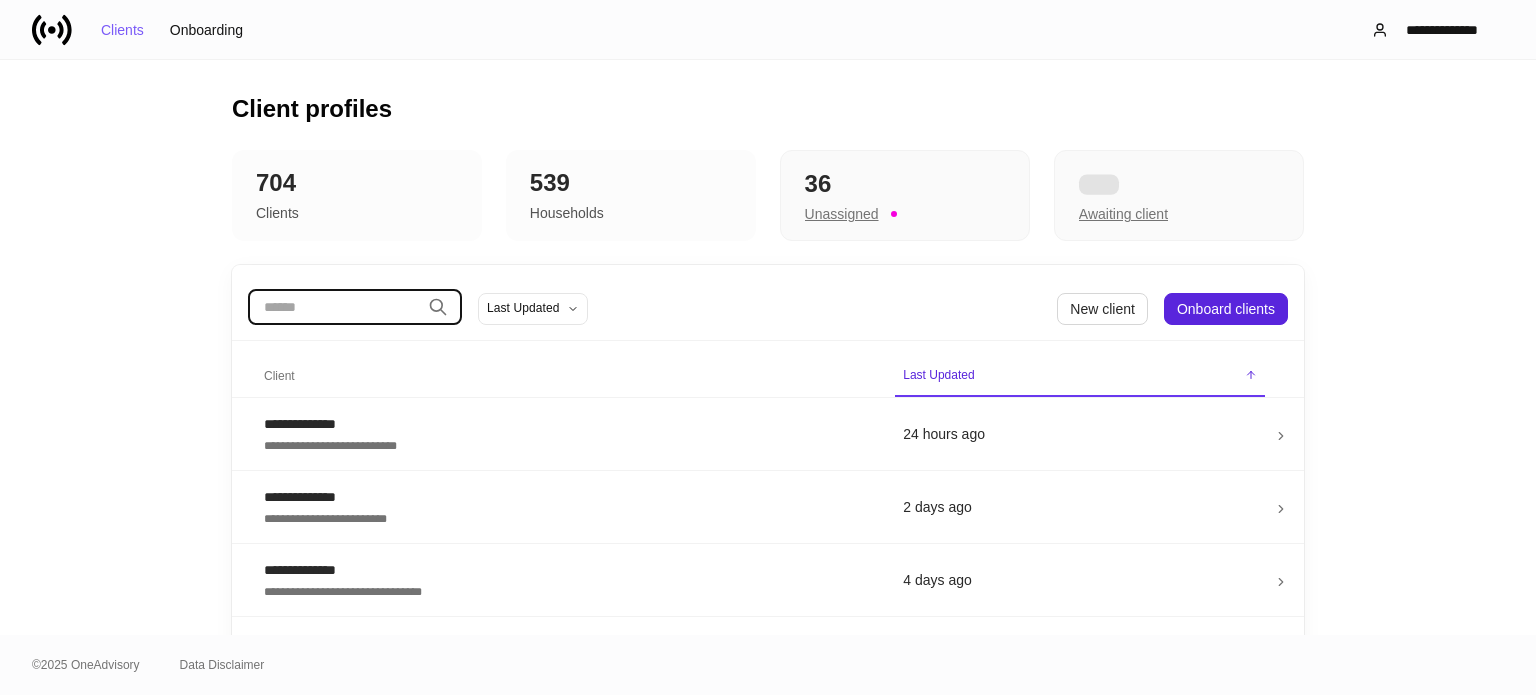 click at bounding box center (334, 307) 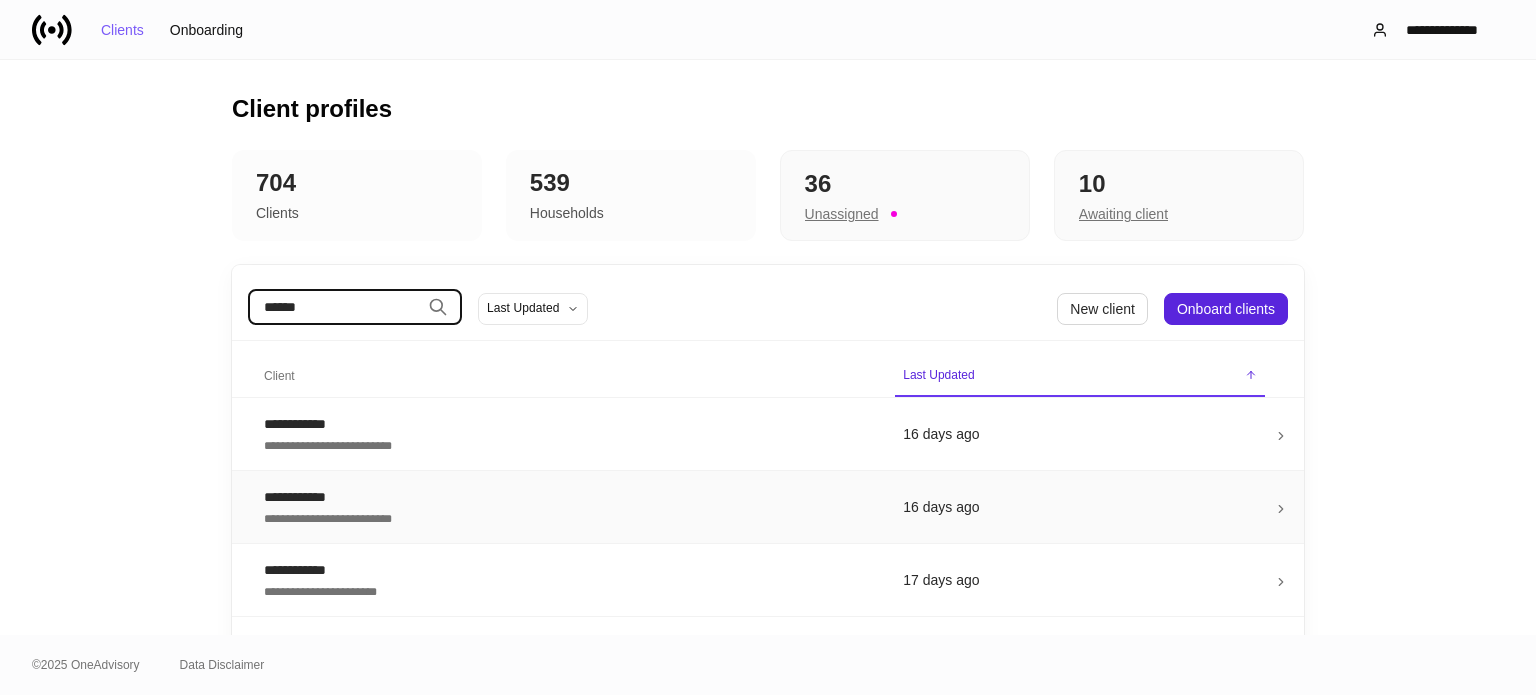 type on "******" 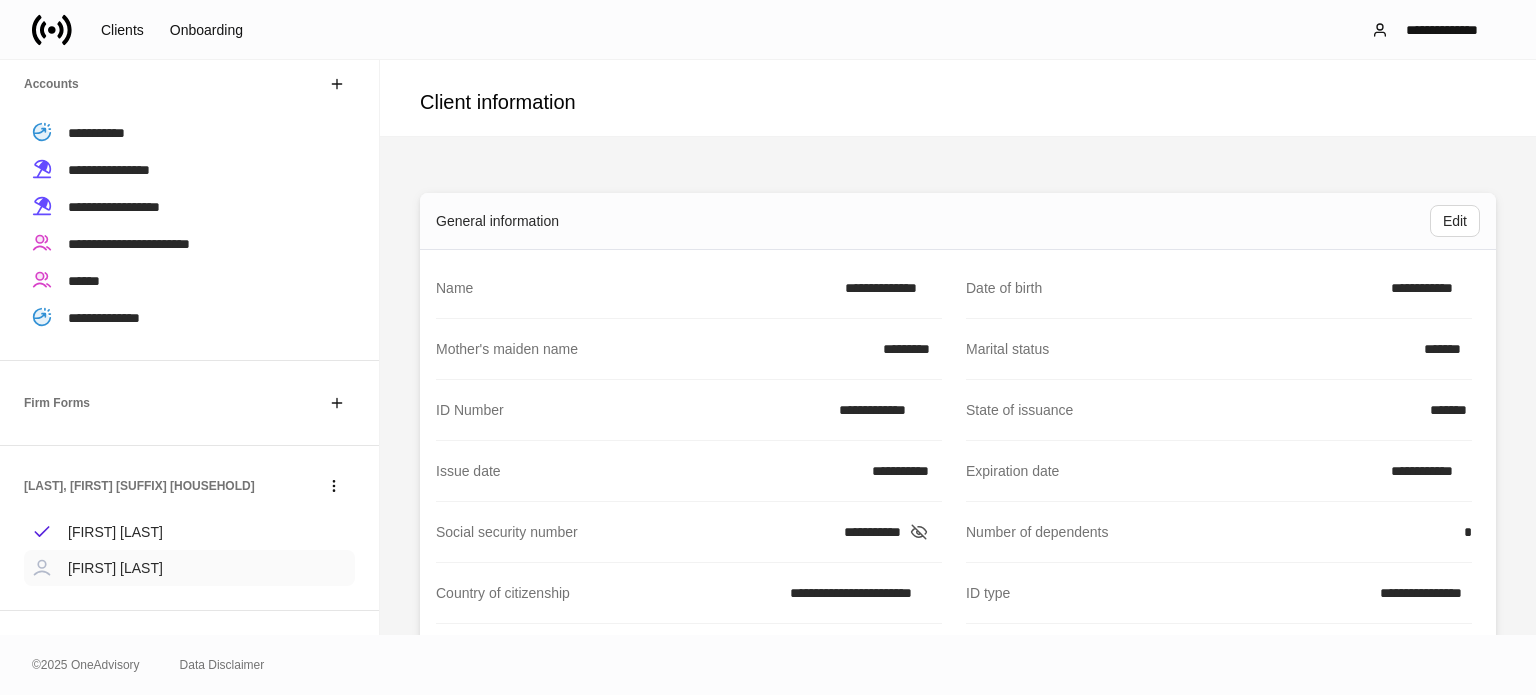 click on "[FIRST] [LAST]" at bounding box center (189, 568) 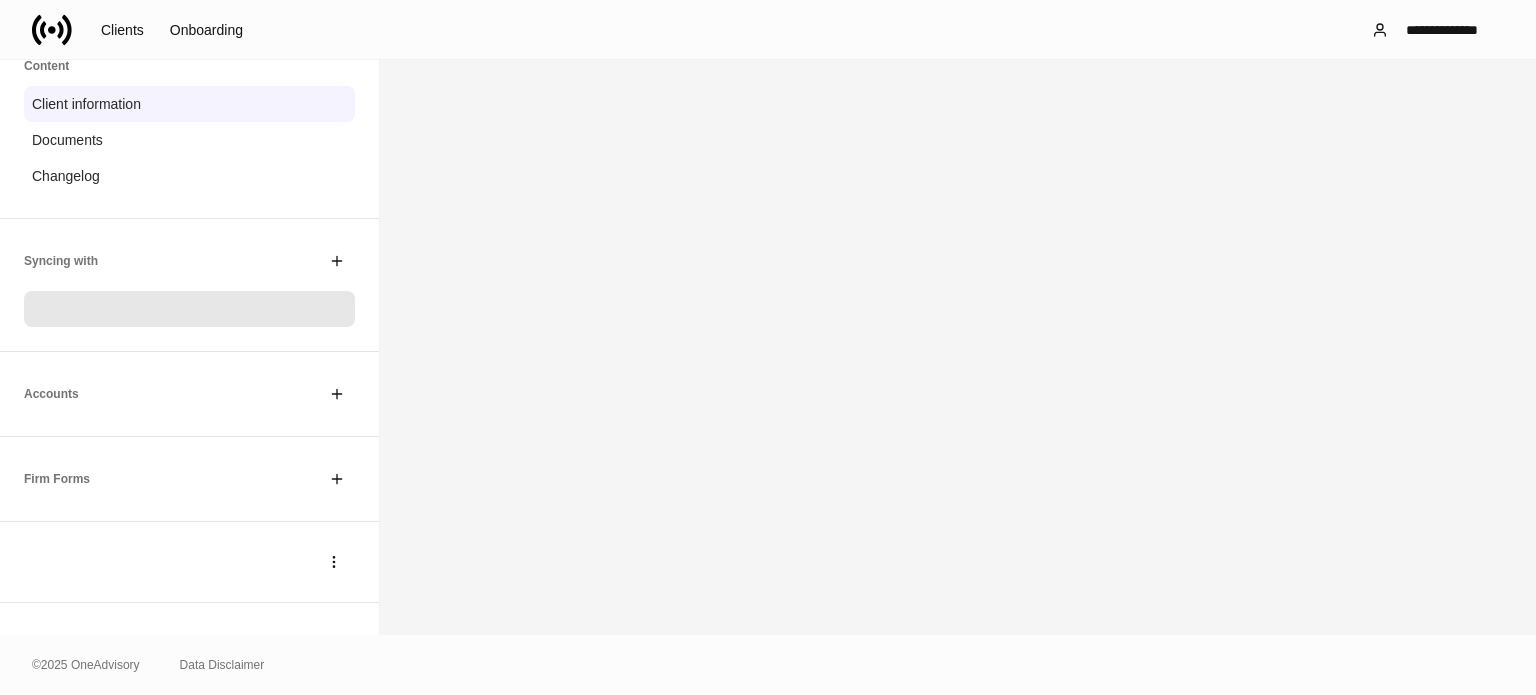 scroll, scrollTop: 296, scrollLeft: 0, axis: vertical 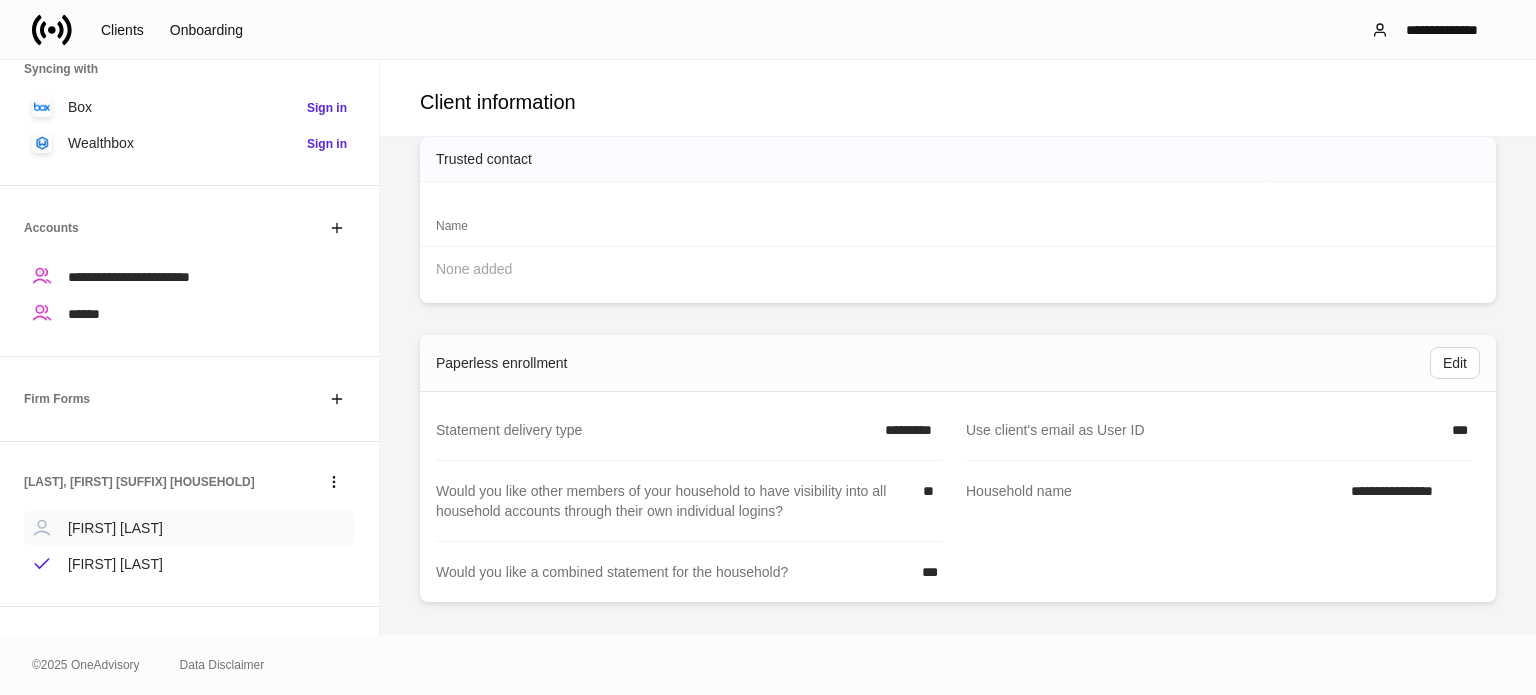 click on "[FIRST] [LAST]" at bounding box center (189, 528) 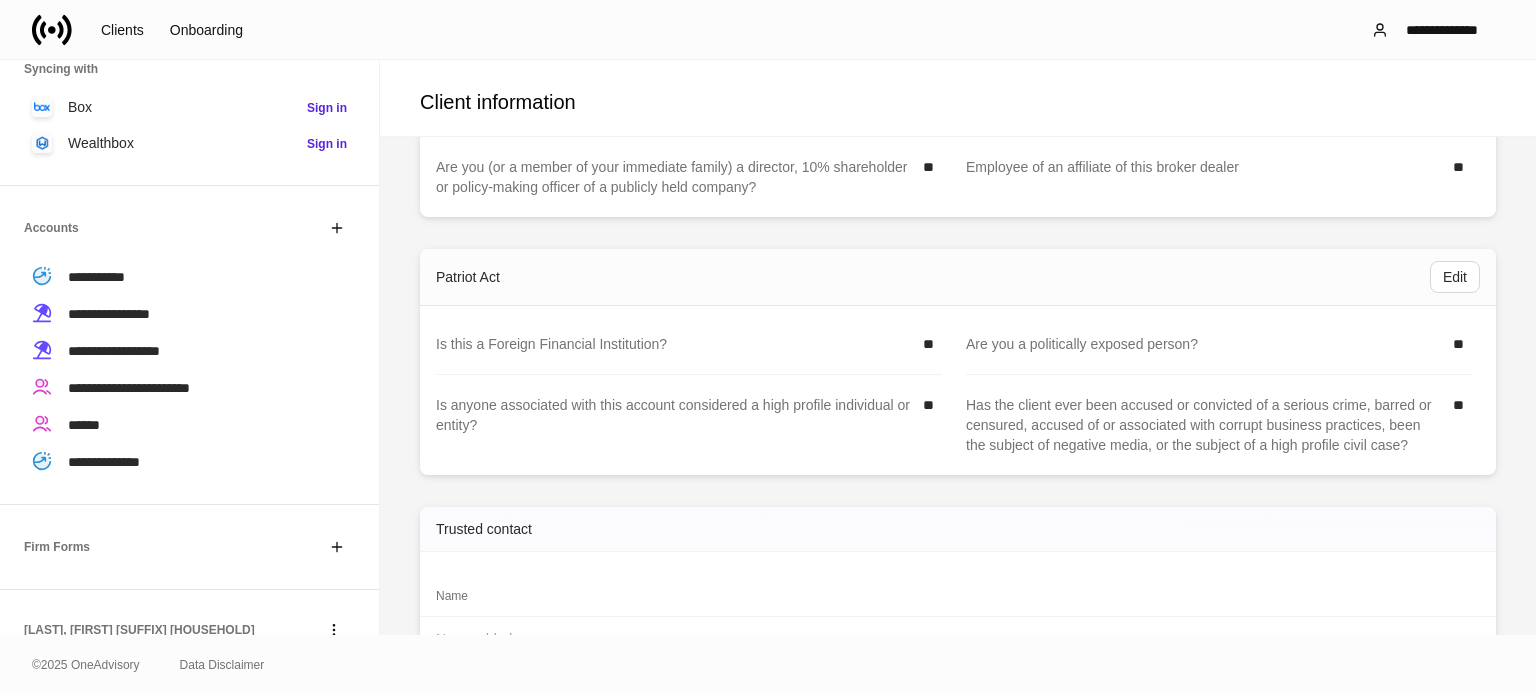 scroll, scrollTop: 2988, scrollLeft: 0, axis: vertical 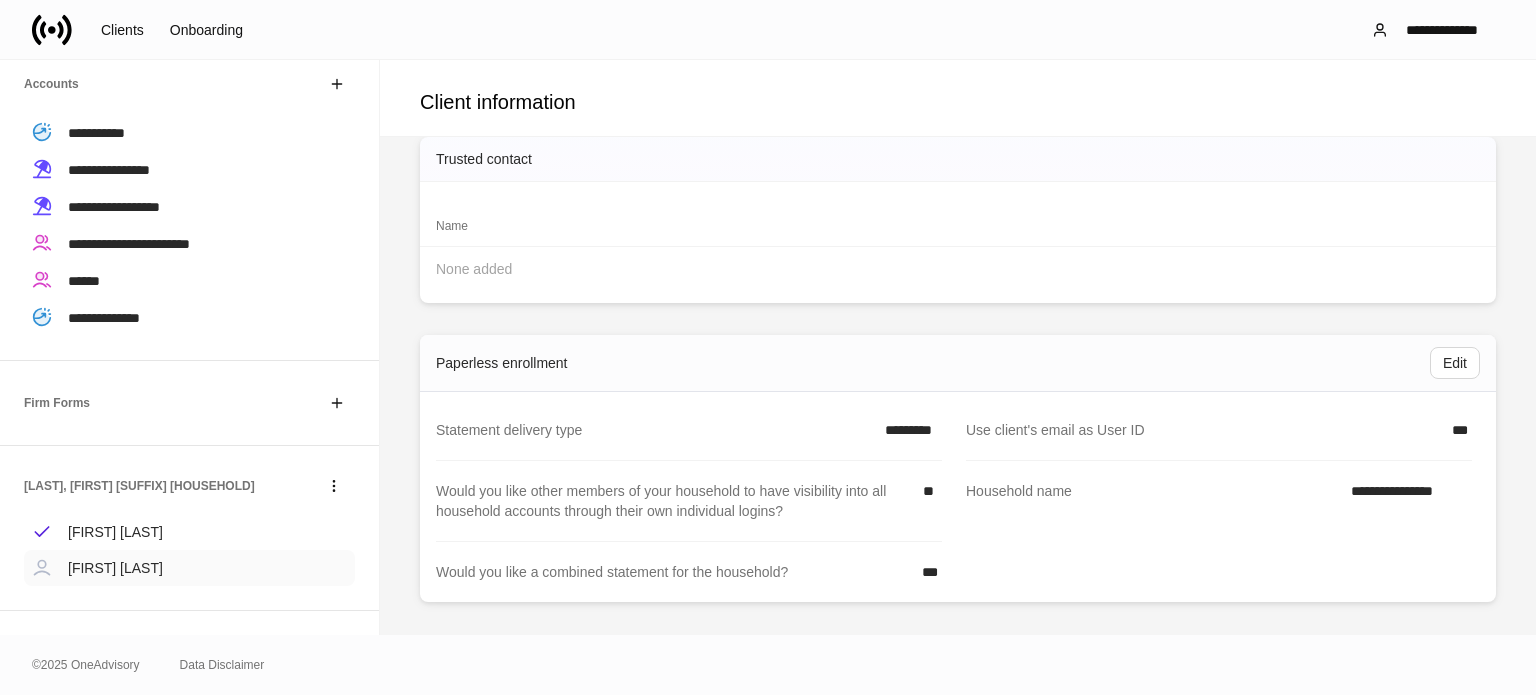 click on "[FIRST] [LAST]" at bounding box center (115, 568) 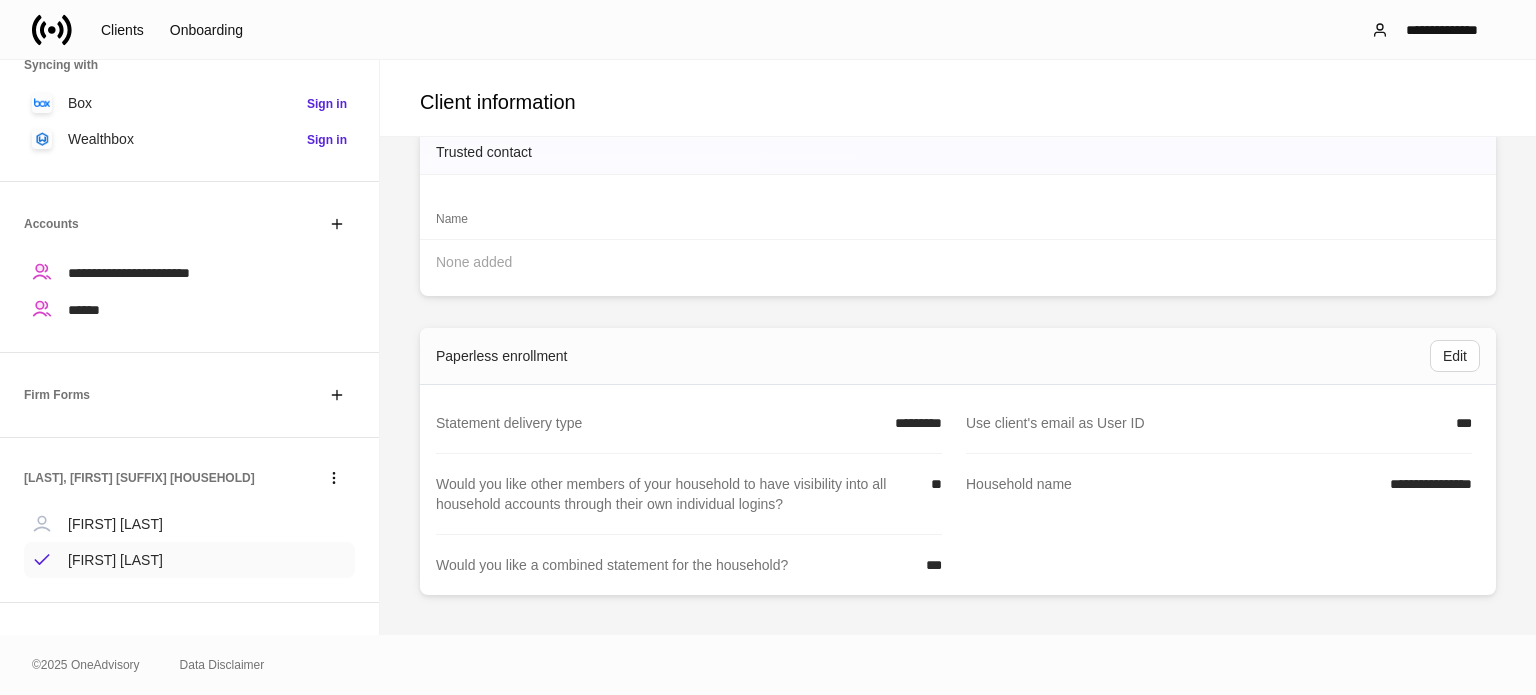 scroll, scrollTop: 0, scrollLeft: 0, axis: both 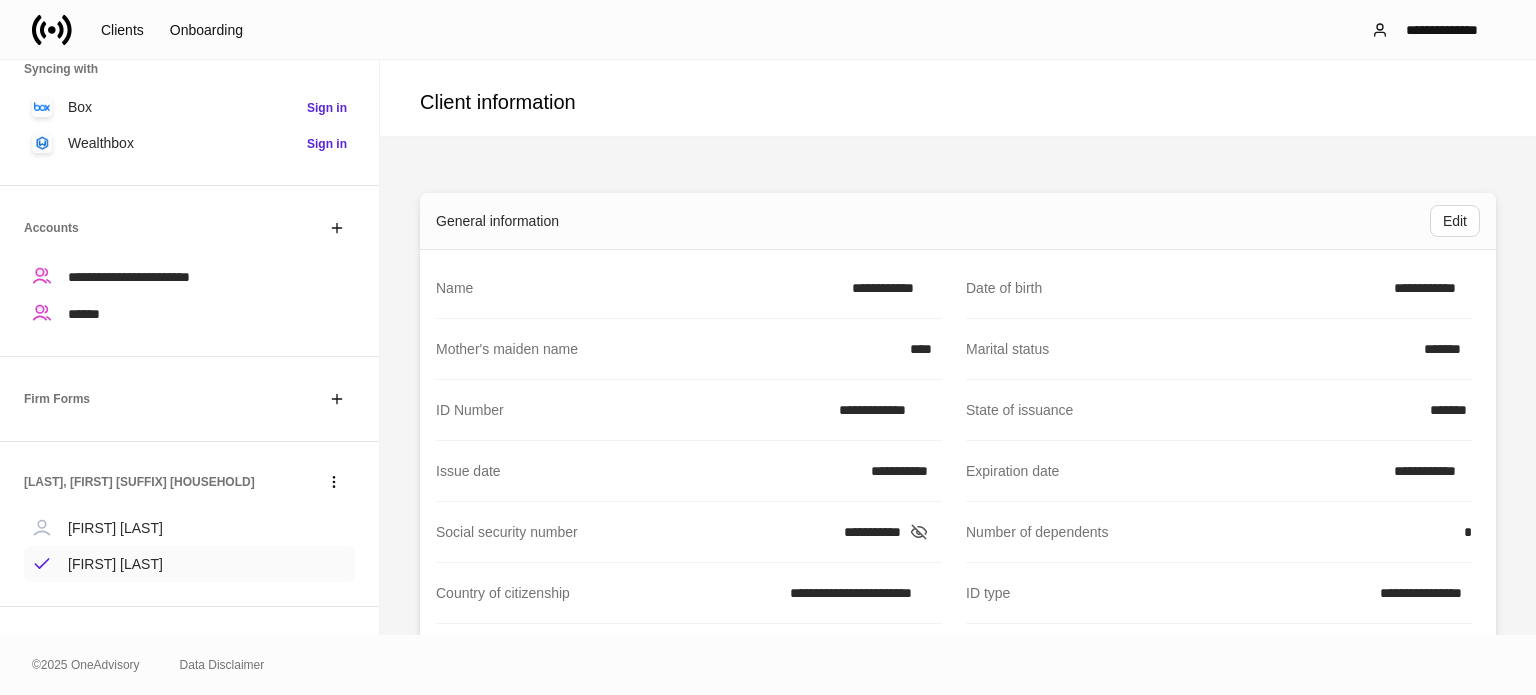 click on "[FIRST] [LAST]" at bounding box center (189, 564) 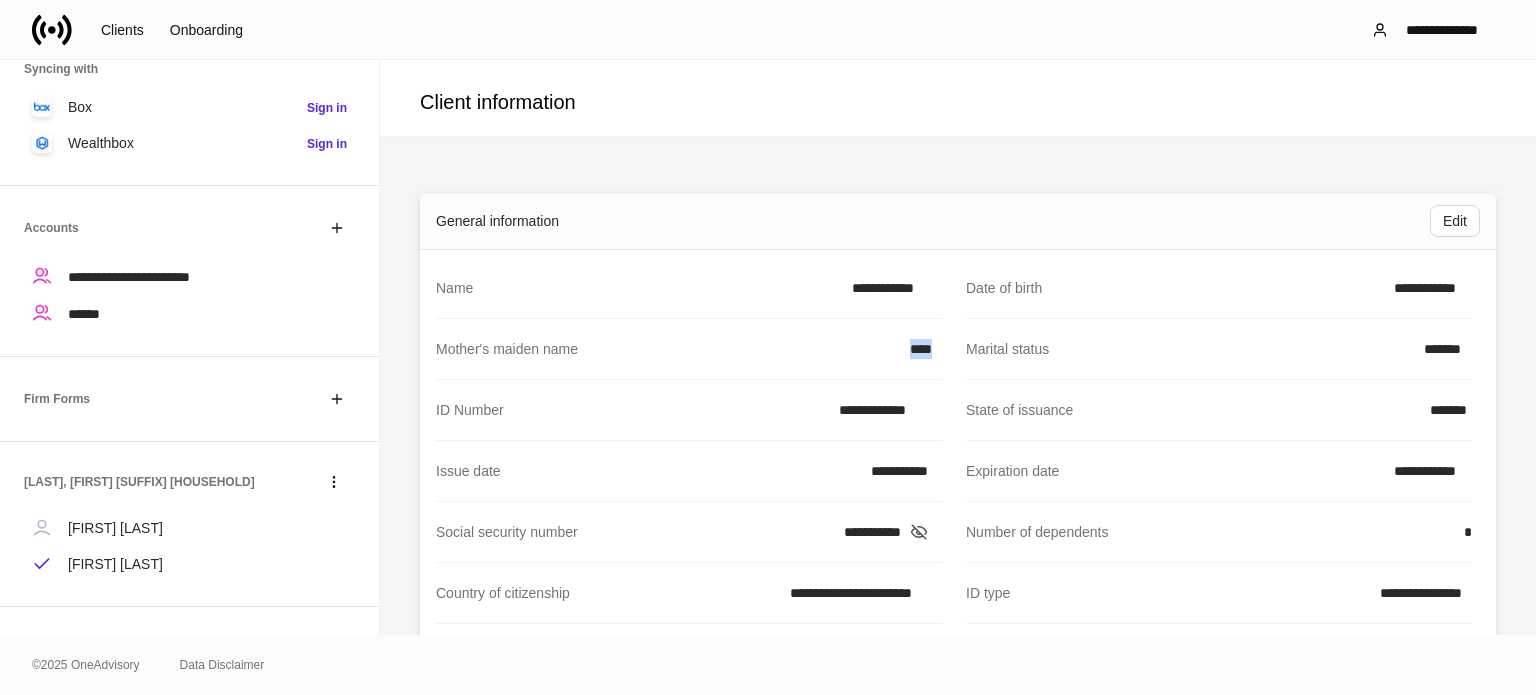 drag, startPoint x: 886, startPoint y: 359, endPoint x: 936, endPoint y: 359, distance: 50 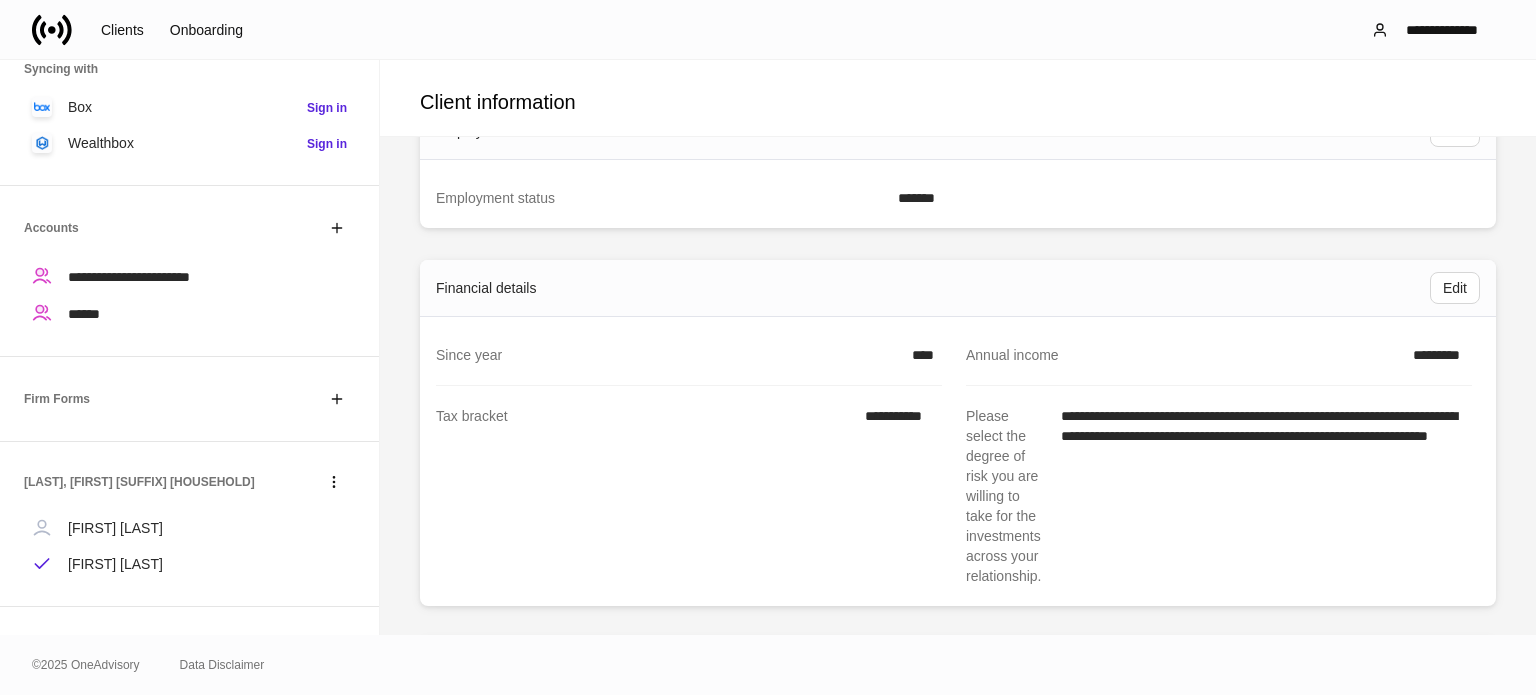 scroll, scrollTop: 800, scrollLeft: 0, axis: vertical 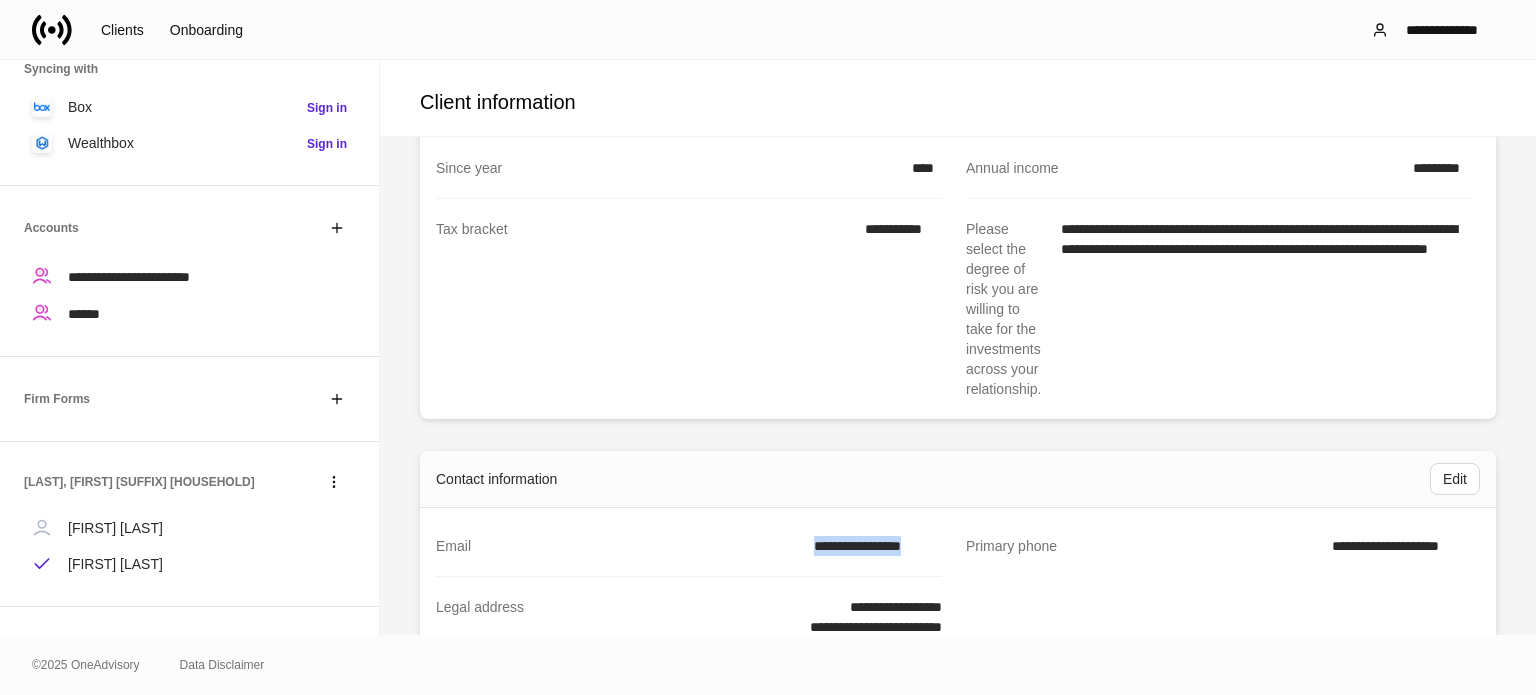 drag, startPoint x: 793, startPoint y: 550, endPoint x: 932, endPoint y: 558, distance: 139.23003 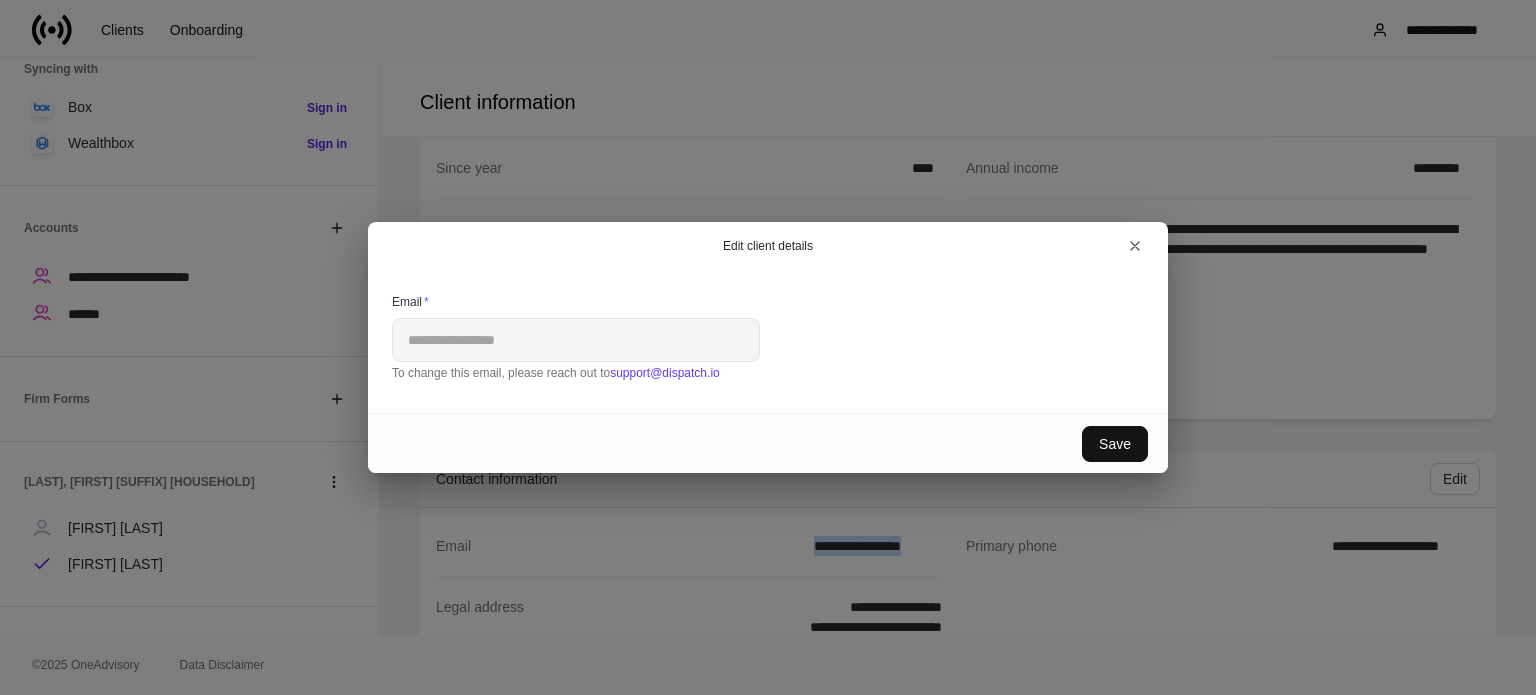 copy on "**********" 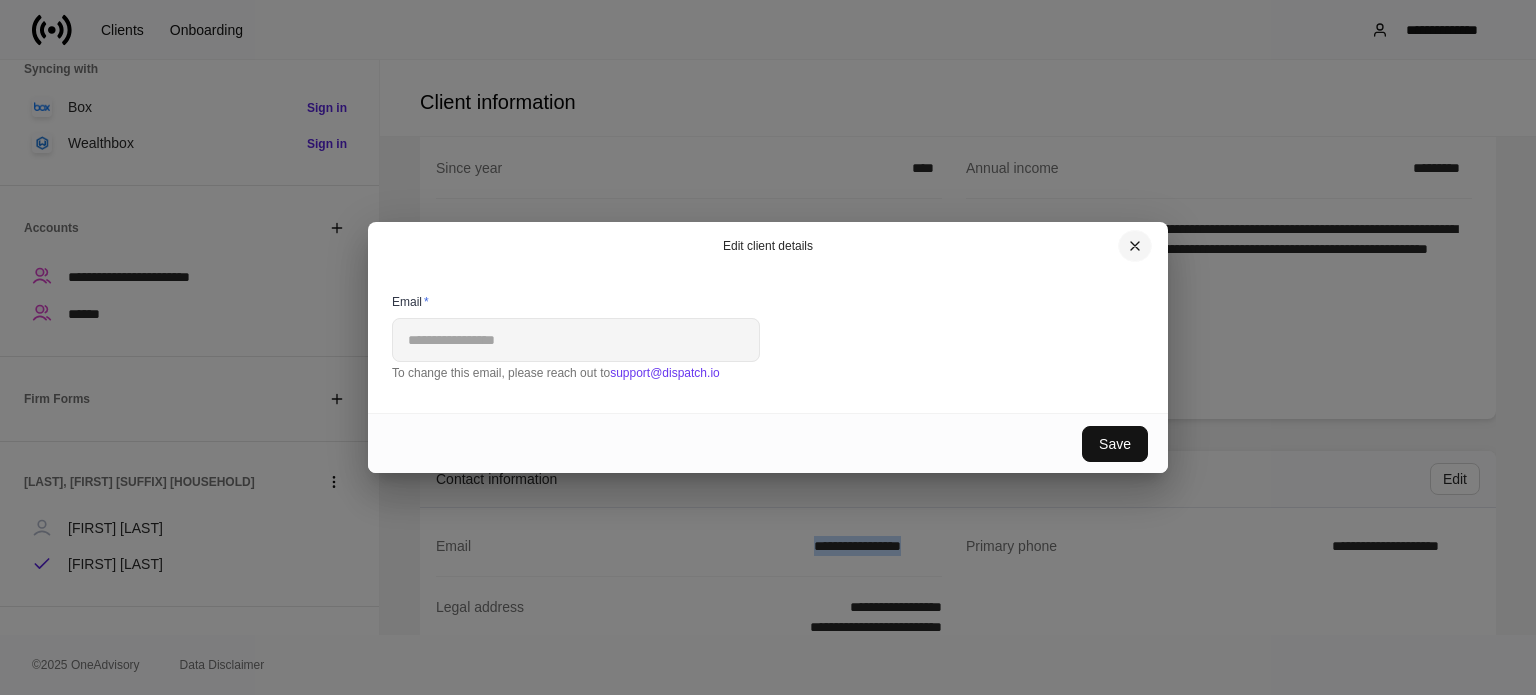 click 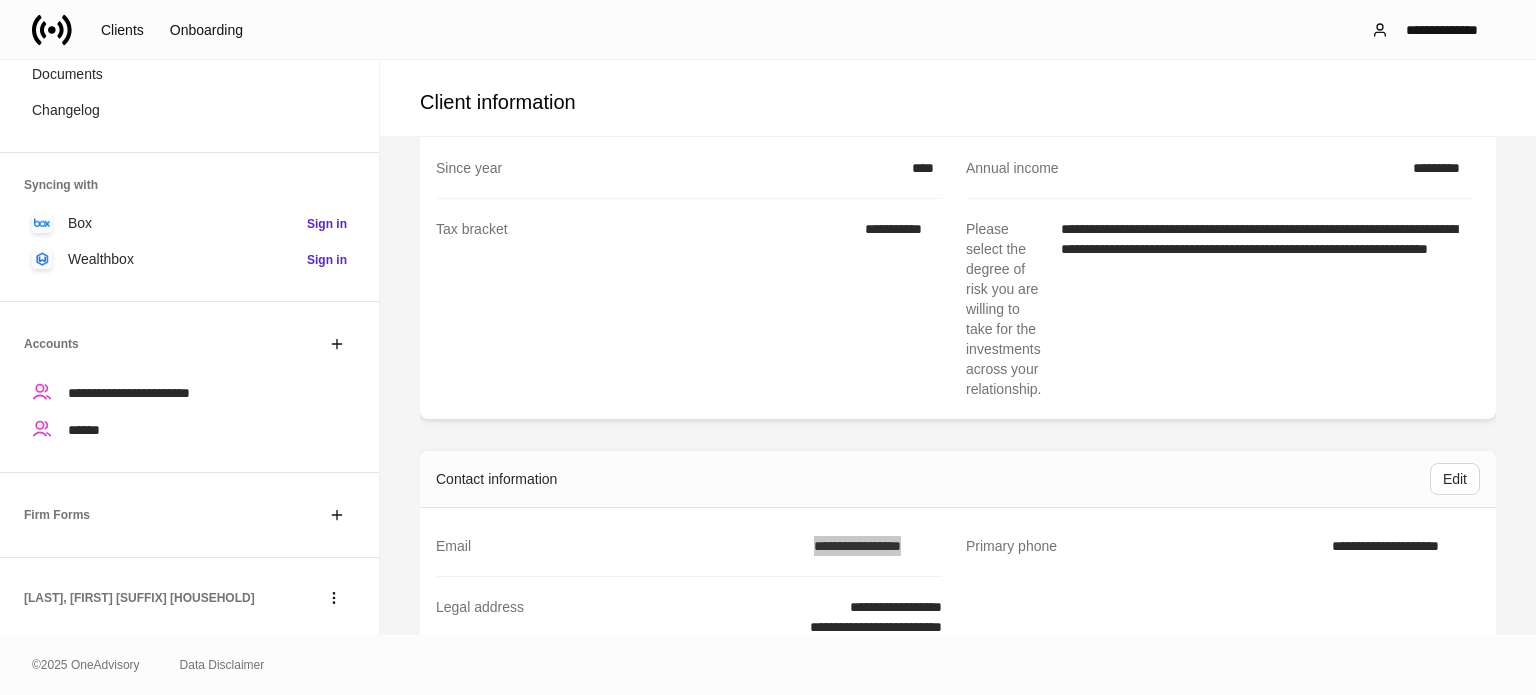 scroll, scrollTop: 0, scrollLeft: 0, axis: both 